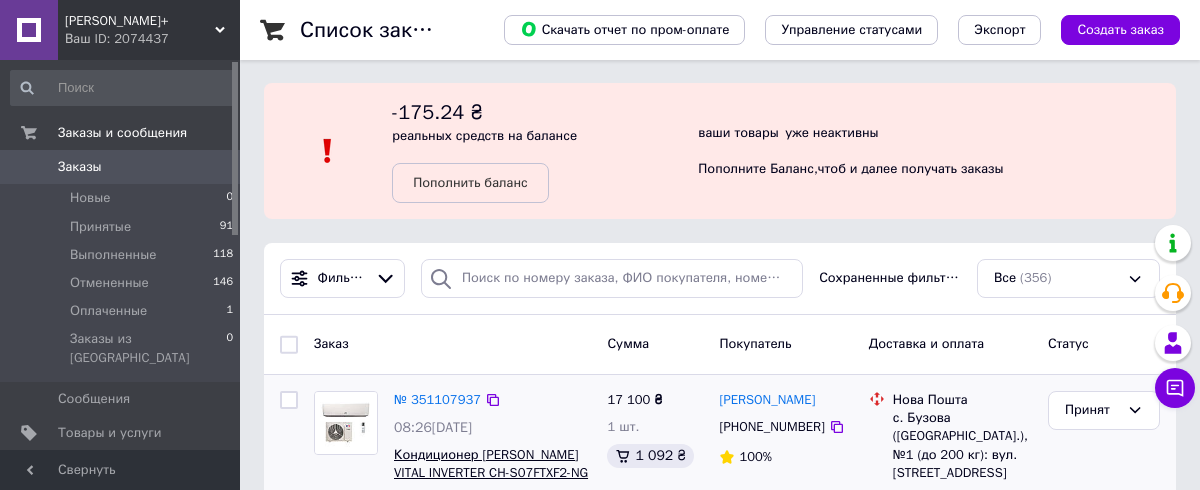 scroll, scrollTop: 0, scrollLeft: 0, axis: both 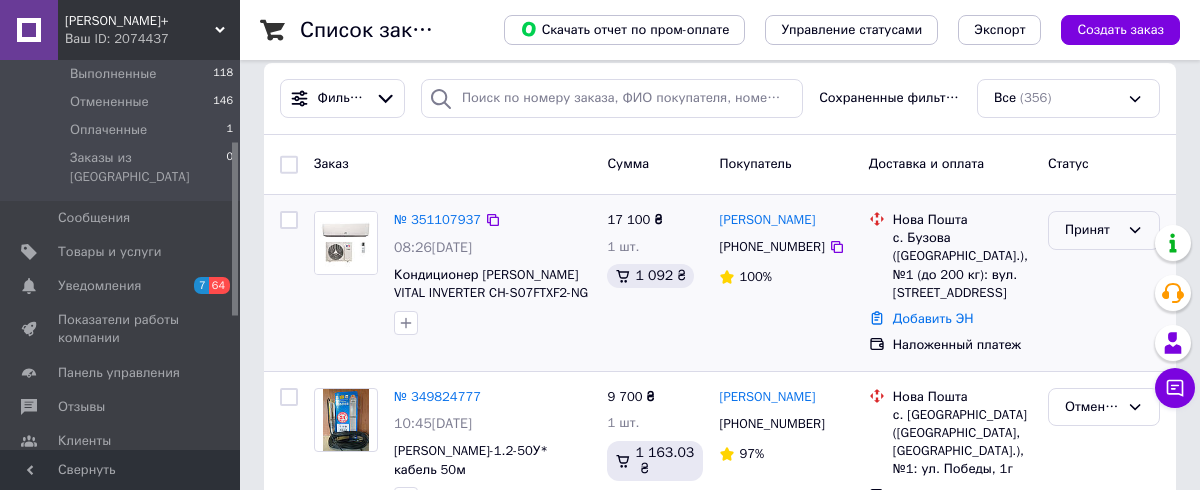 click 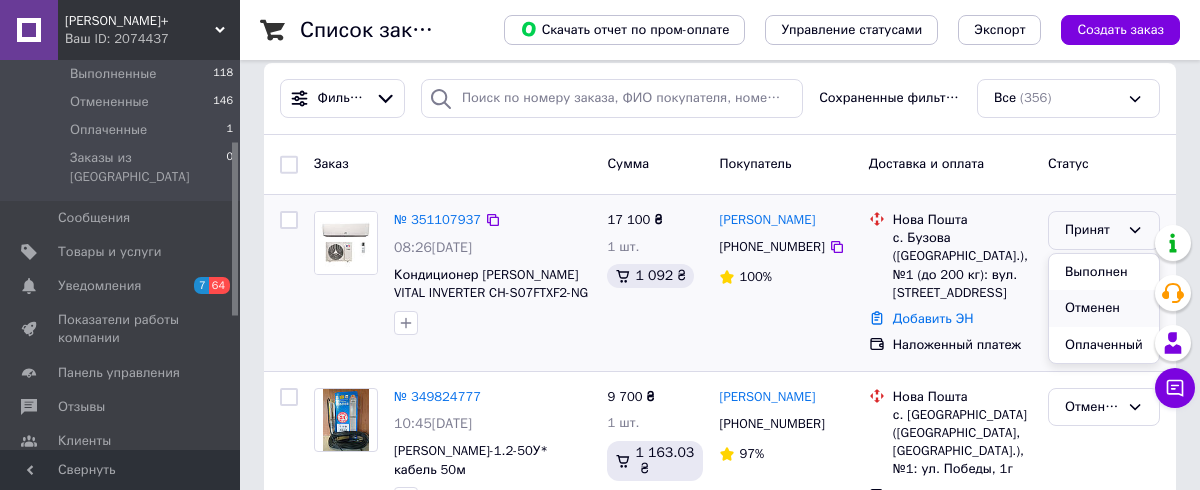 click on "Отменен" at bounding box center (1104, 308) 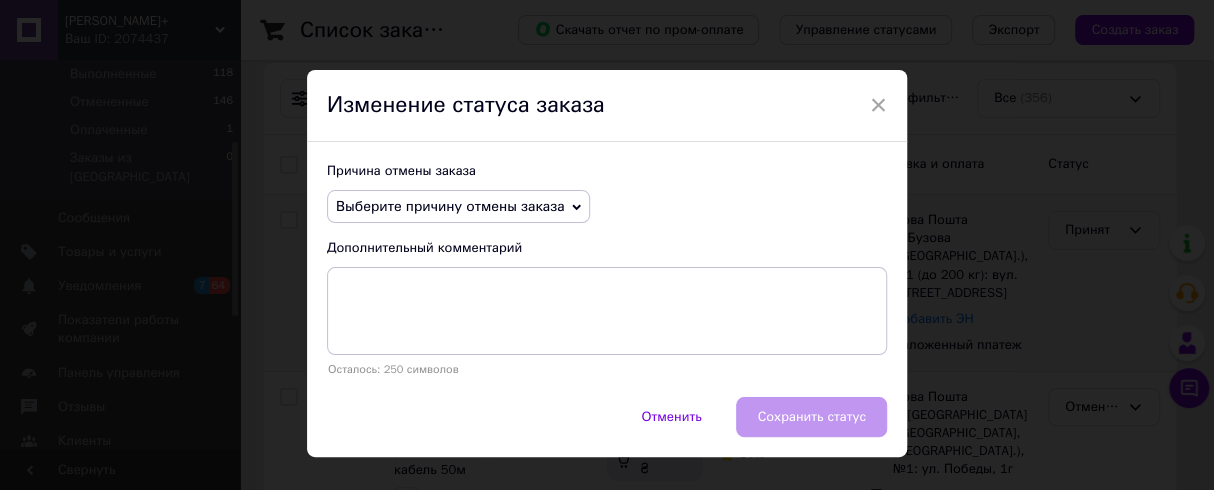 click 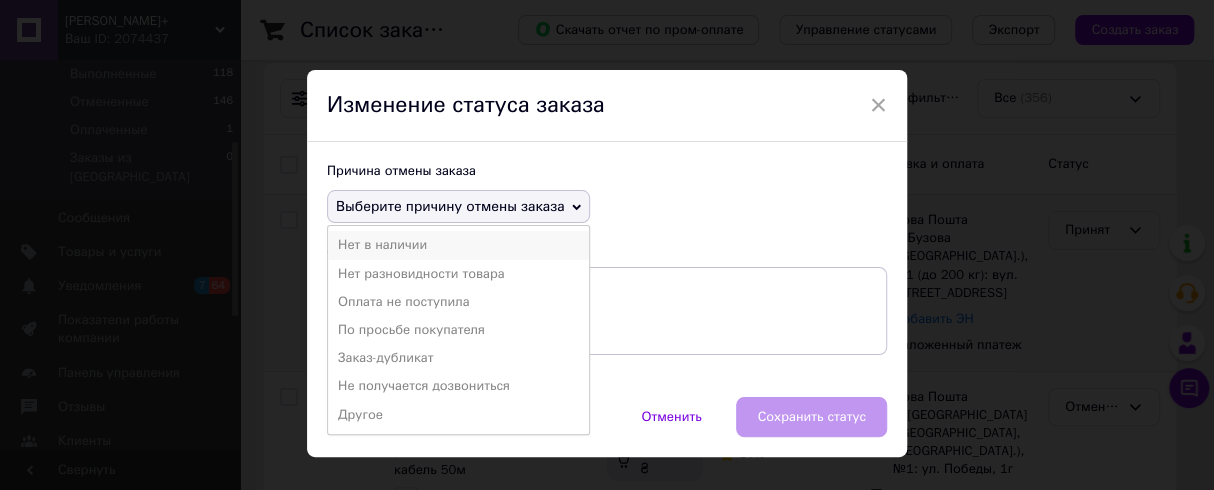 click on "Нет в наличии" at bounding box center (458, 245) 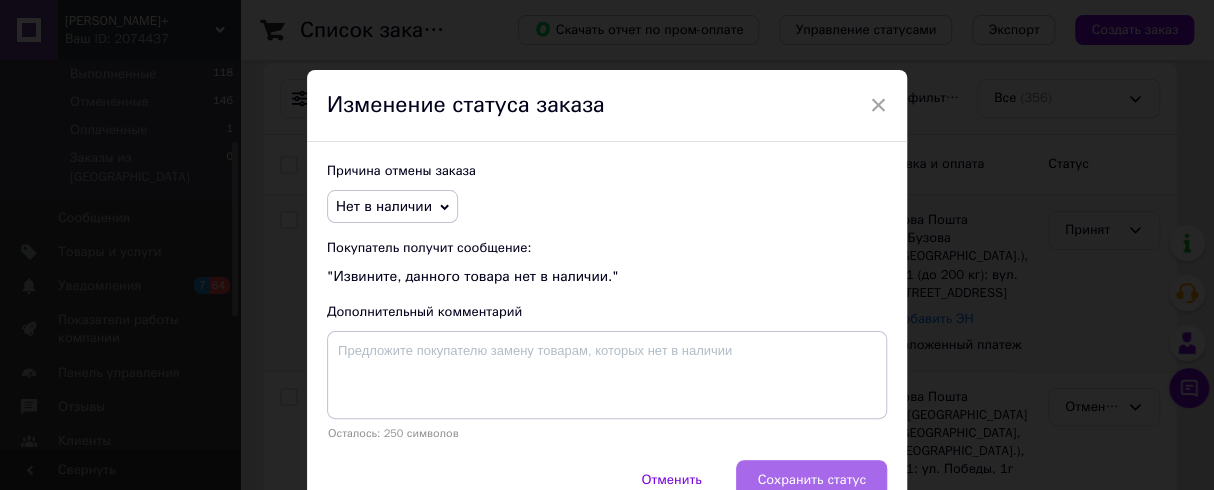 click on "Сохранить статус" at bounding box center (811, 480) 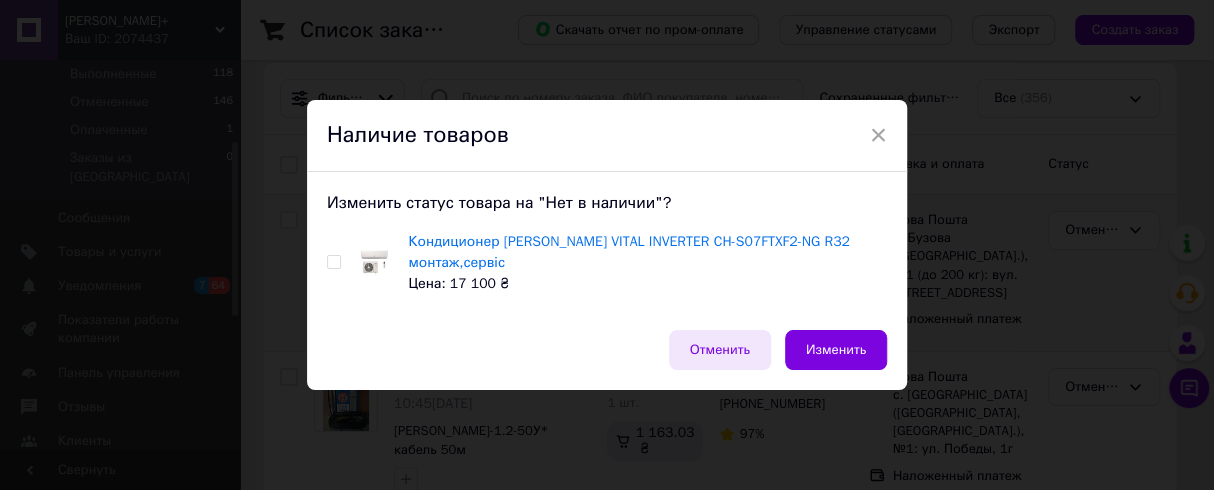 click on "Отменить" at bounding box center (720, 350) 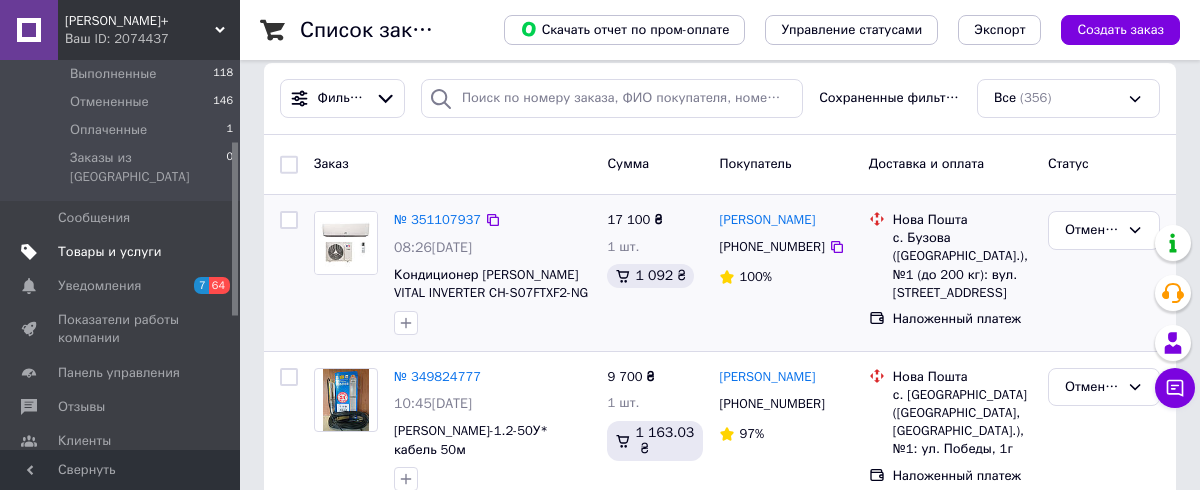 click on "Товары и услуги" at bounding box center (110, 252) 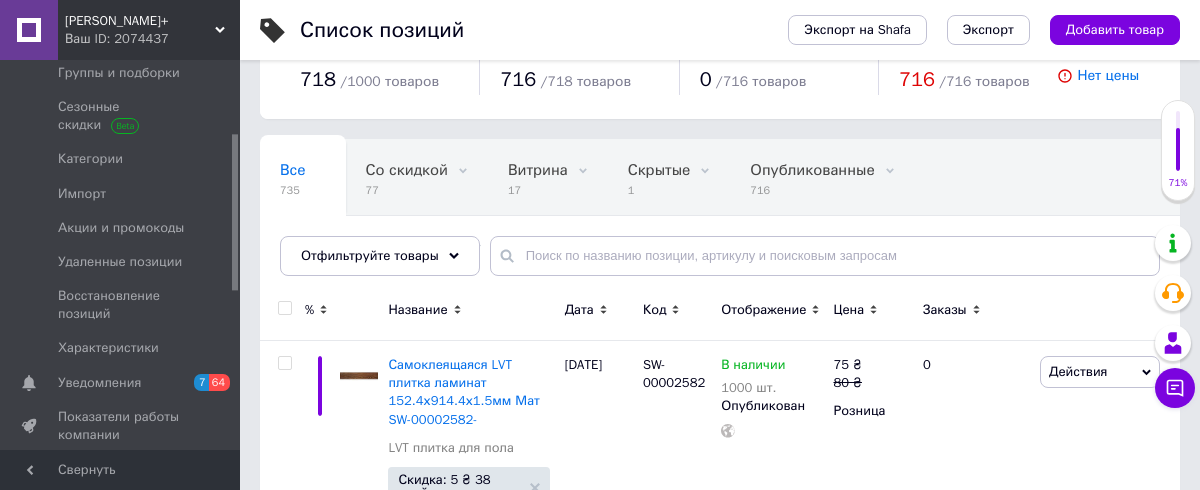 scroll, scrollTop: 90, scrollLeft: 0, axis: vertical 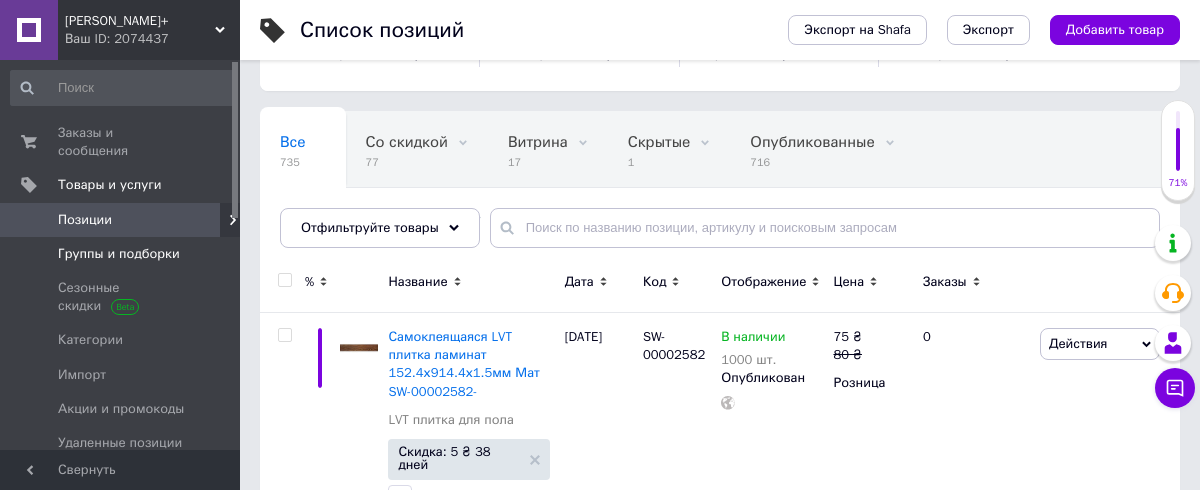 click on "Группы и подборки" at bounding box center (119, 254) 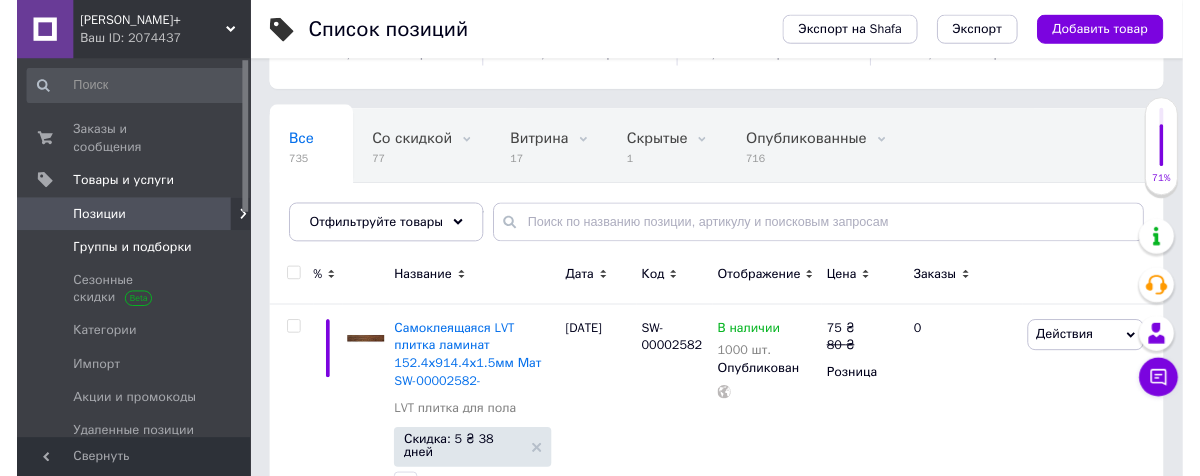 scroll, scrollTop: 0, scrollLeft: 0, axis: both 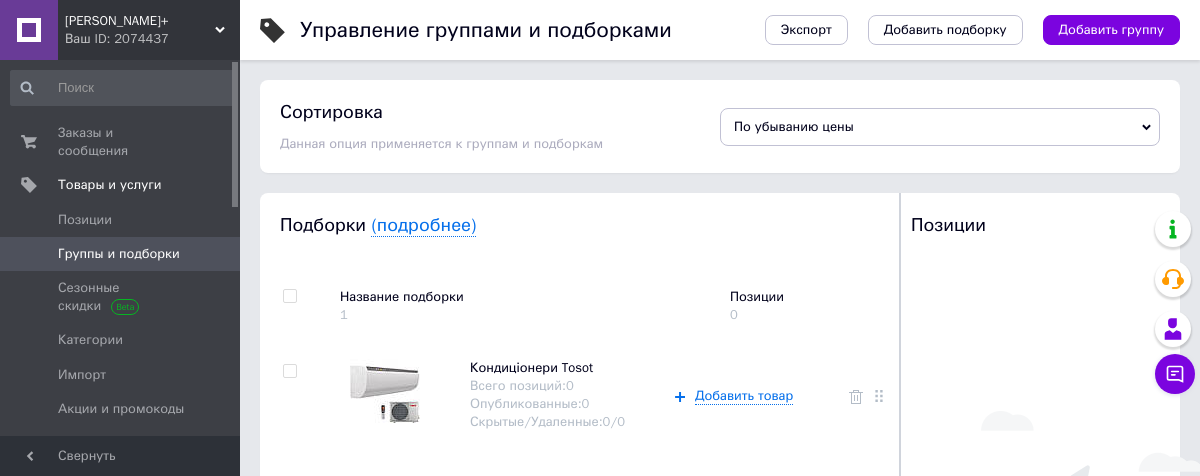 click on "Группы и подборки" at bounding box center [119, 254] 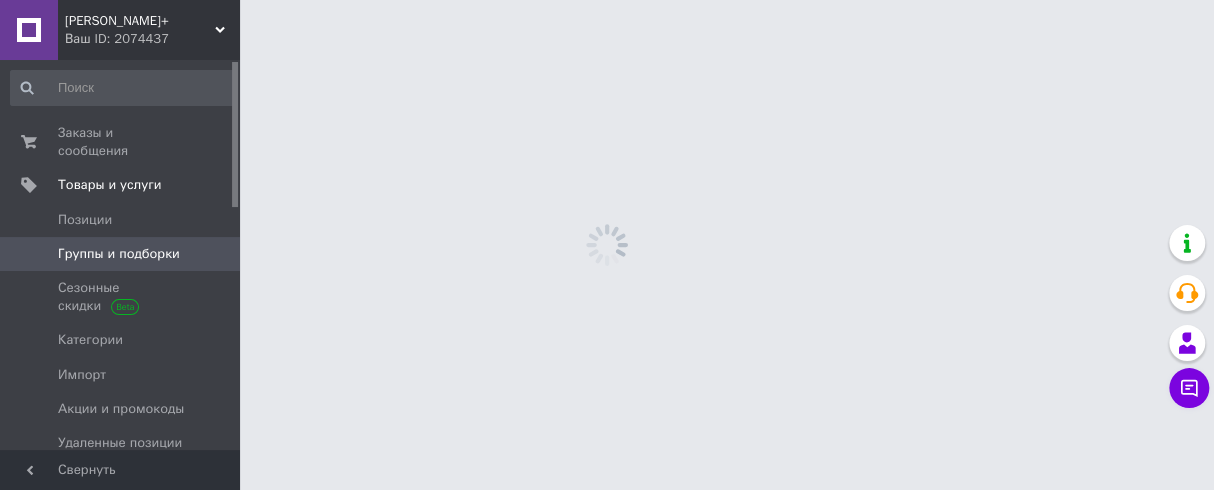 click on "Группы и подборки" at bounding box center (119, 254) 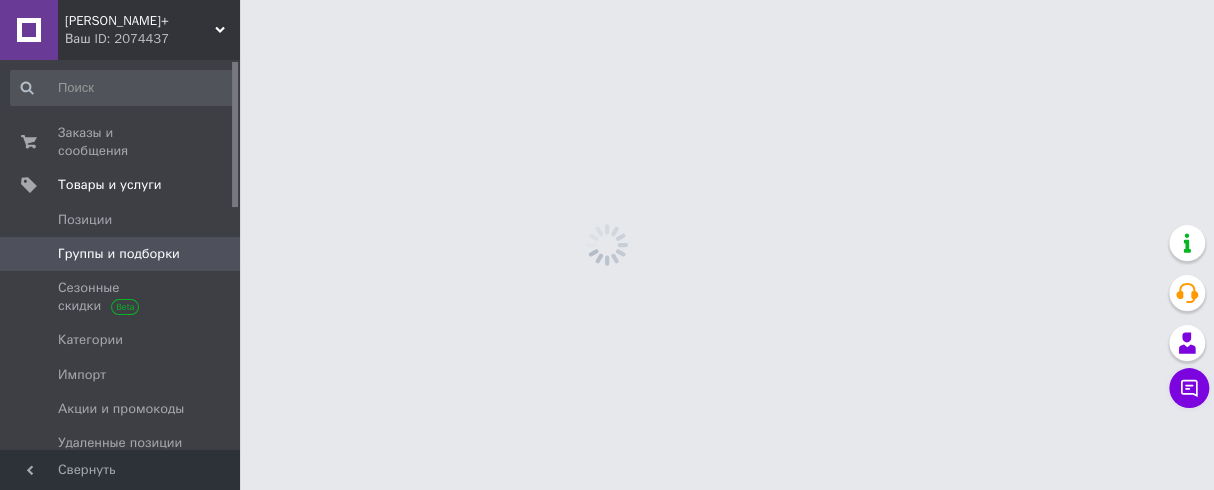 click on "Группы и подборки" at bounding box center [119, 254] 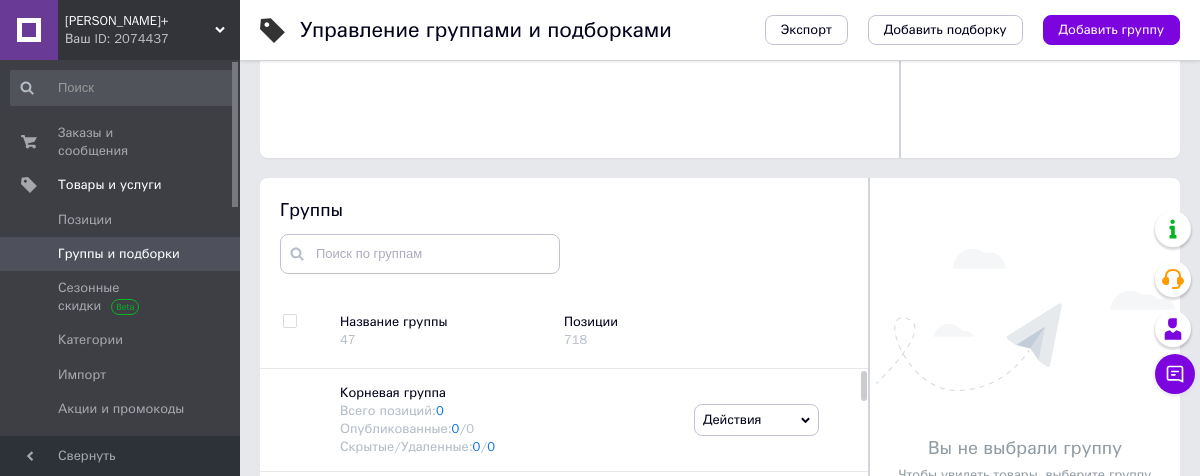 scroll, scrollTop: 636, scrollLeft: 0, axis: vertical 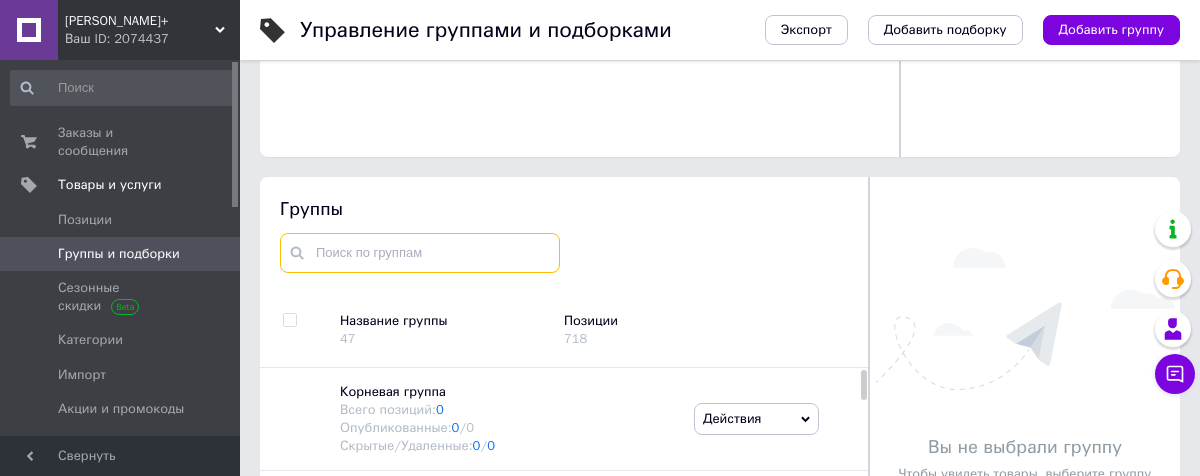 click at bounding box center [420, 253] 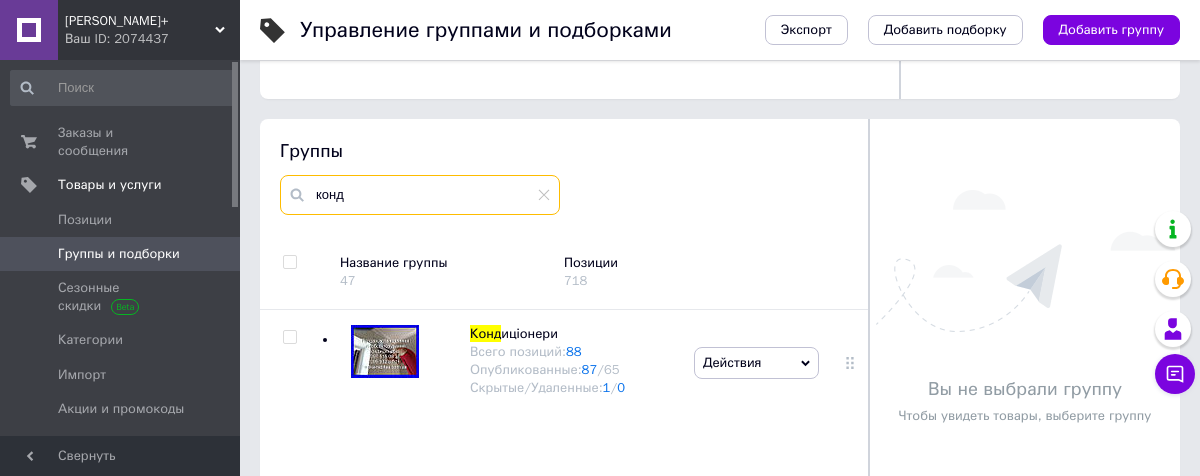 scroll, scrollTop: 727, scrollLeft: 0, axis: vertical 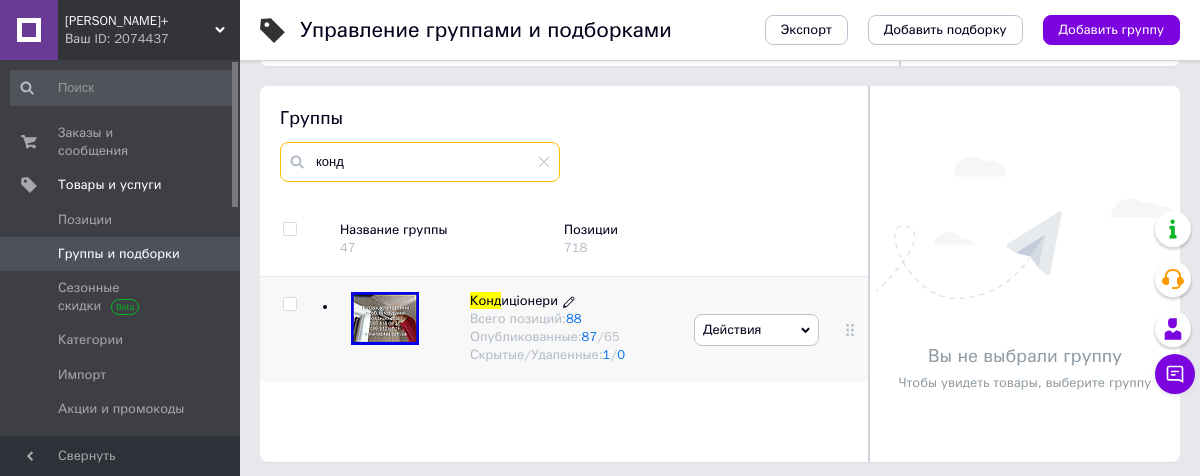 type on "конд" 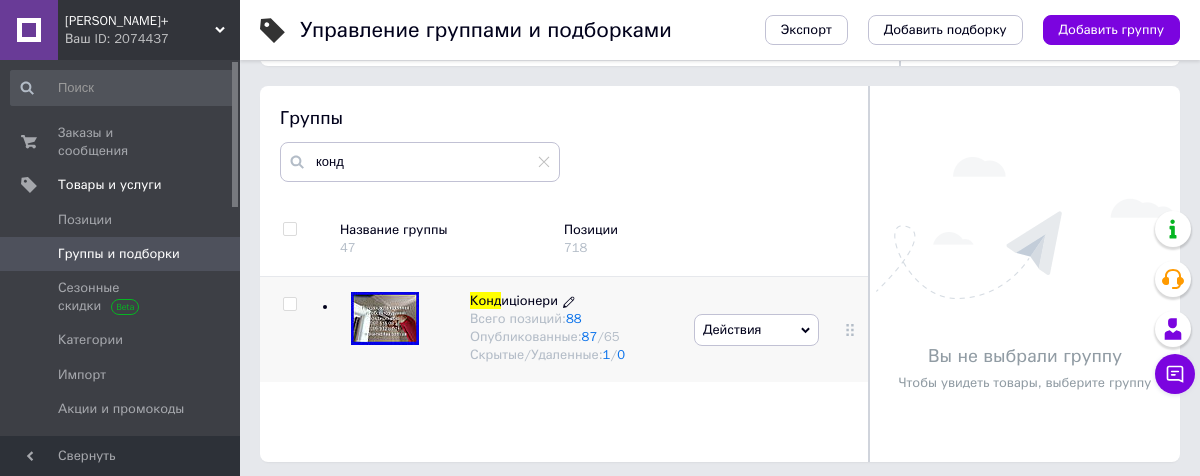 click on "Всего позиций:  88" at bounding box center (547, 319) 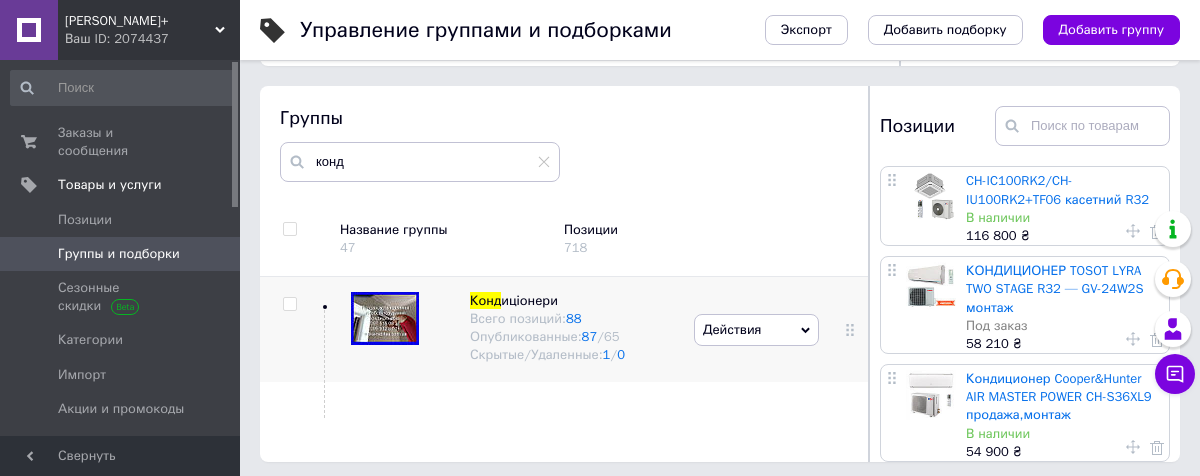 click at bounding box center [385, 318] 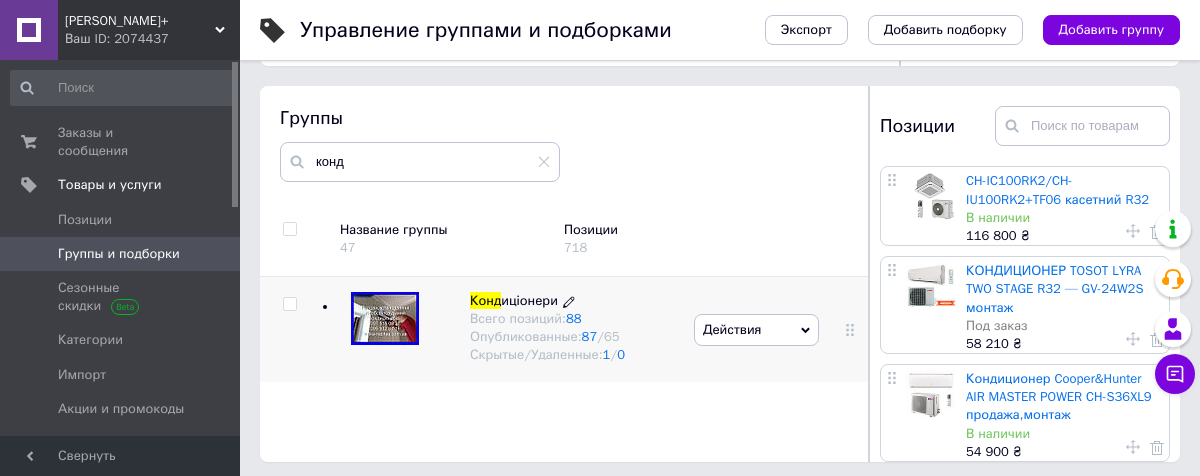 click on "Конд" at bounding box center [485, 300] 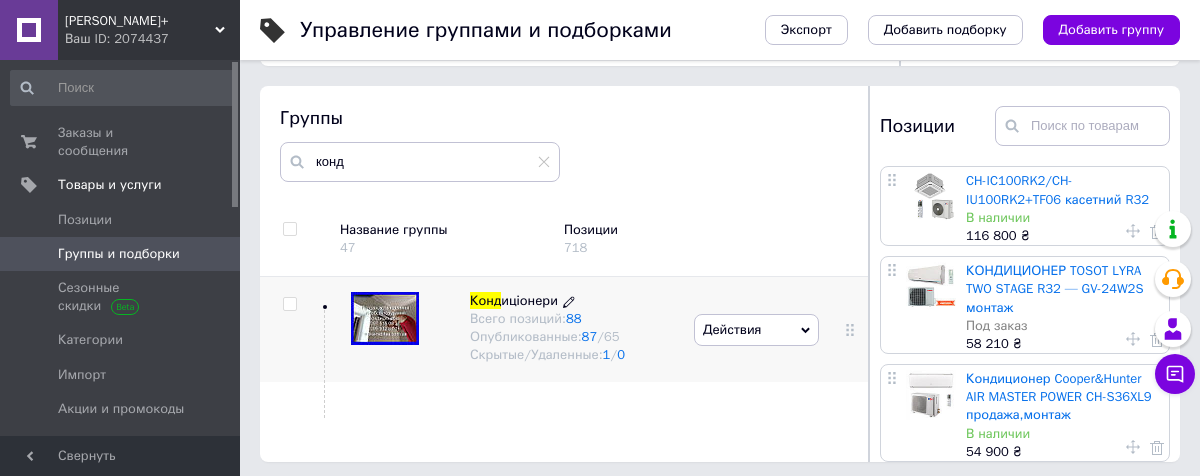 click on "Конд" at bounding box center (485, 300) 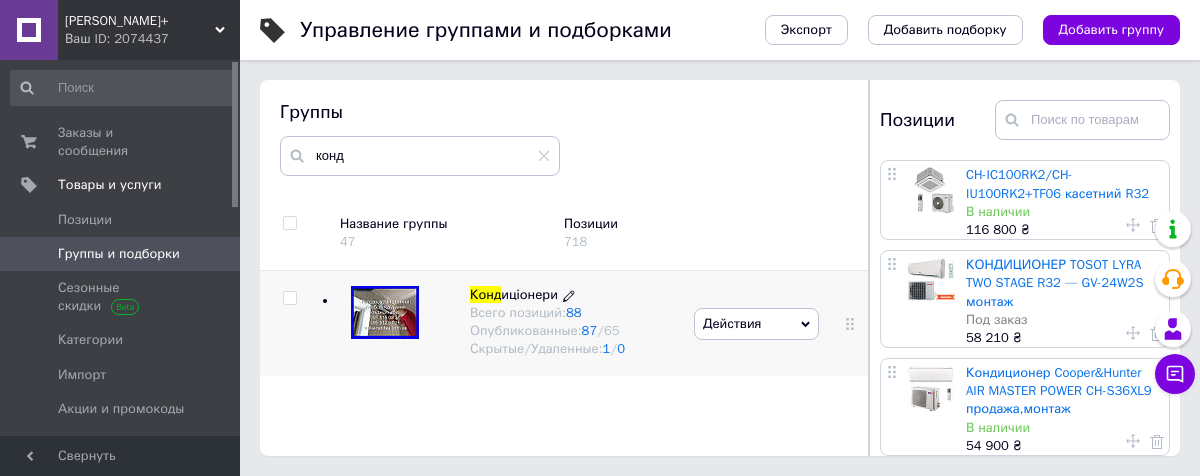scroll, scrollTop: 747, scrollLeft: 0, axis: vertical 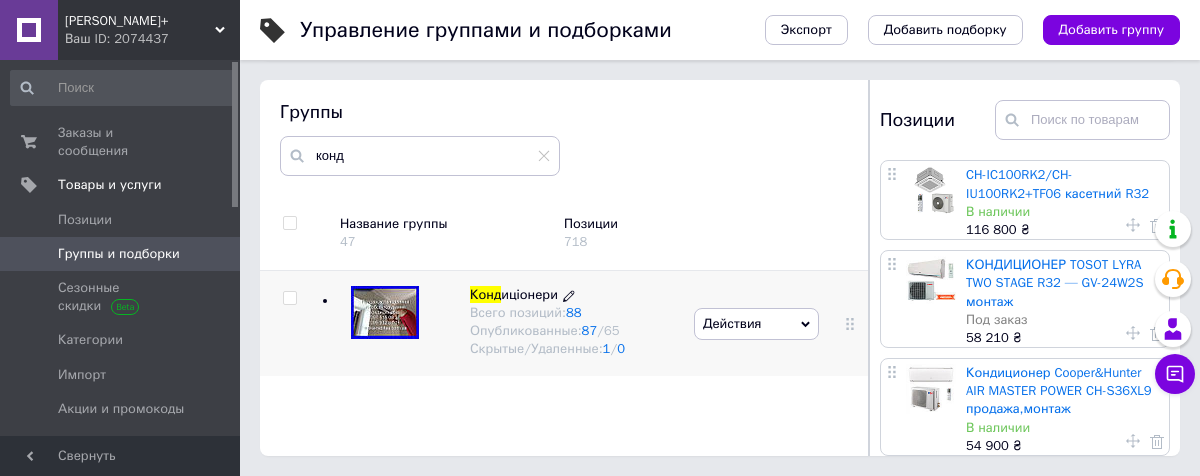 click on "Опубликованные:  87  /  65" at bounding box center [547, 331] 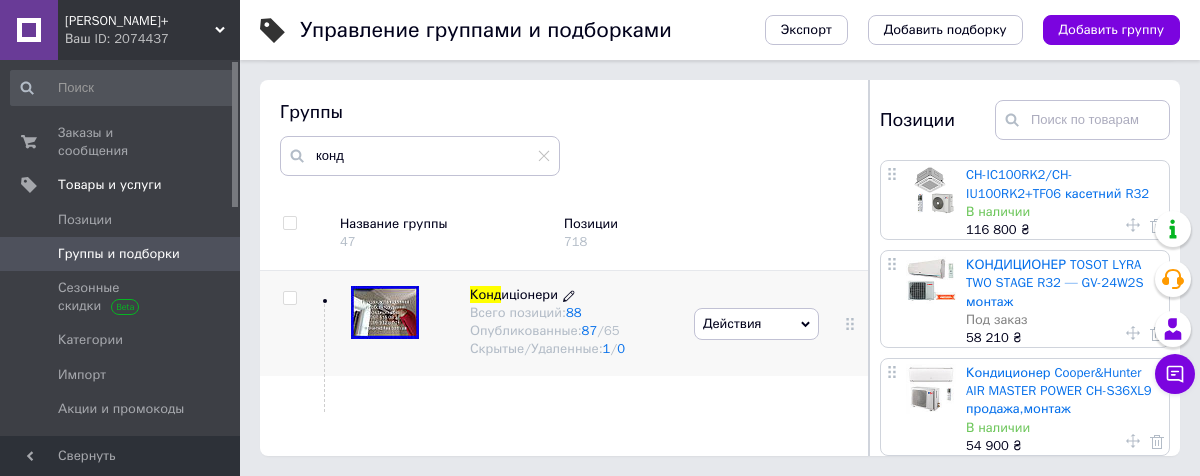 click on "Опубликованные:  87  /  65" at bounding box center [547, 331] 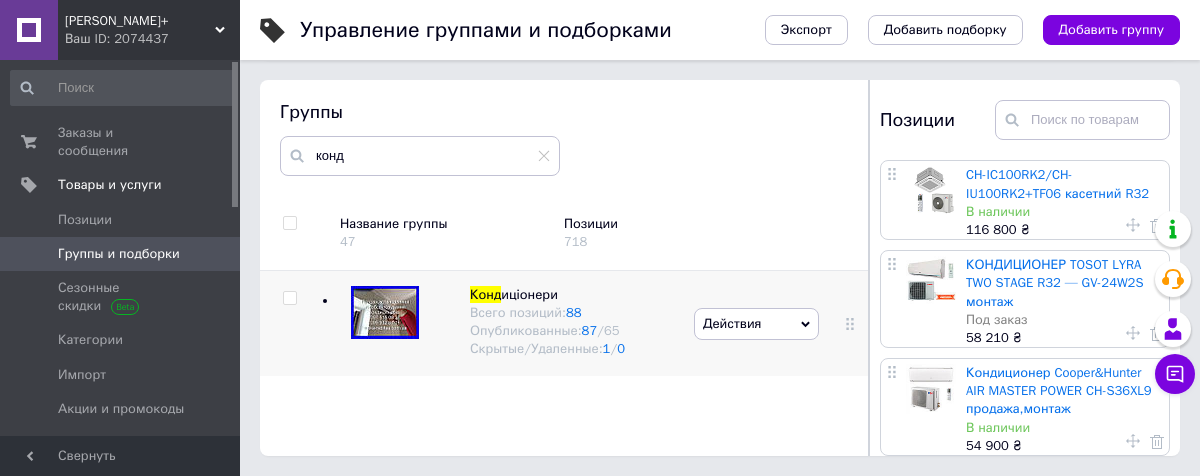 click at bounding box center (385, 312) 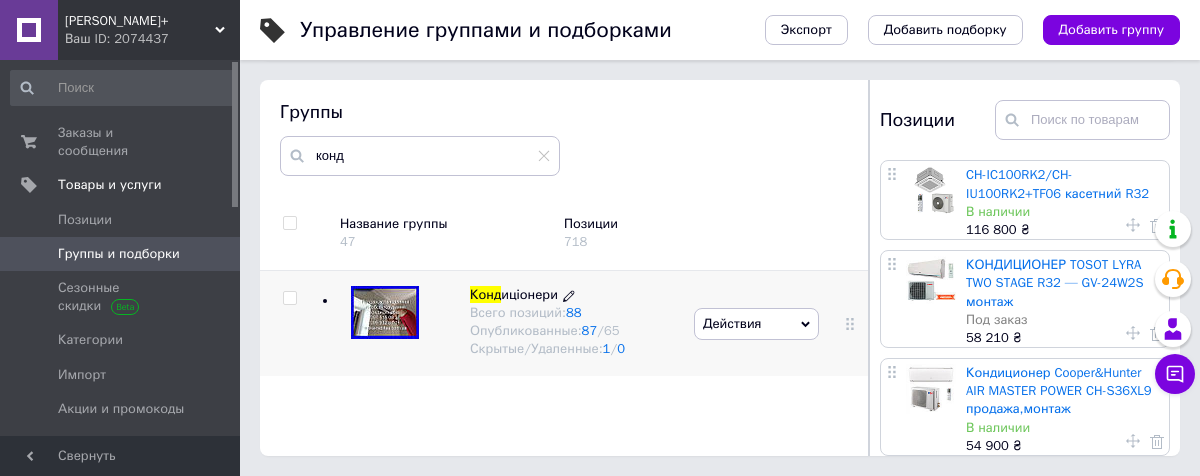 click 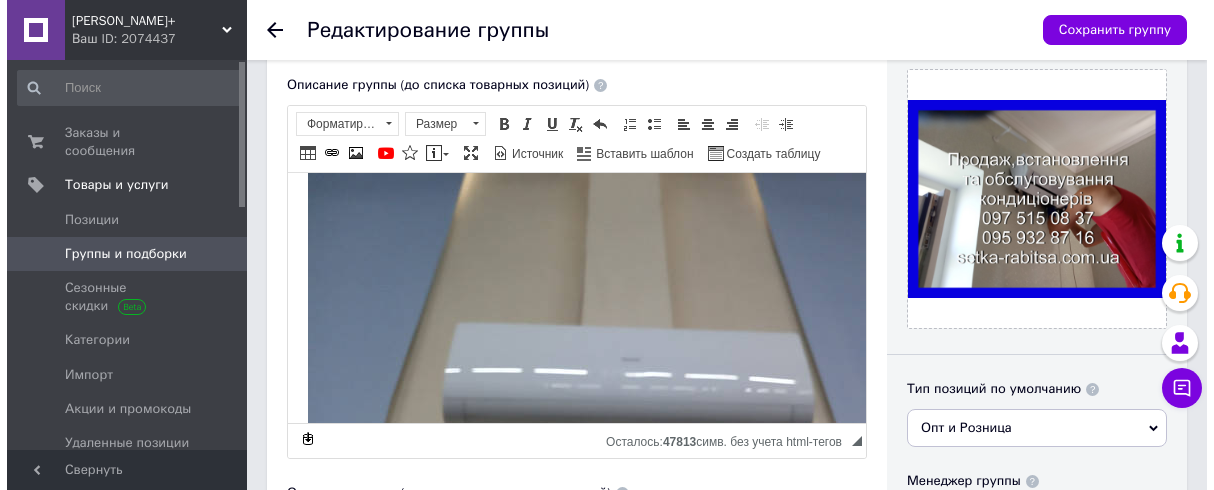 scroll, scrollTop: 4063, scrollLeft: 0, axis: vertical 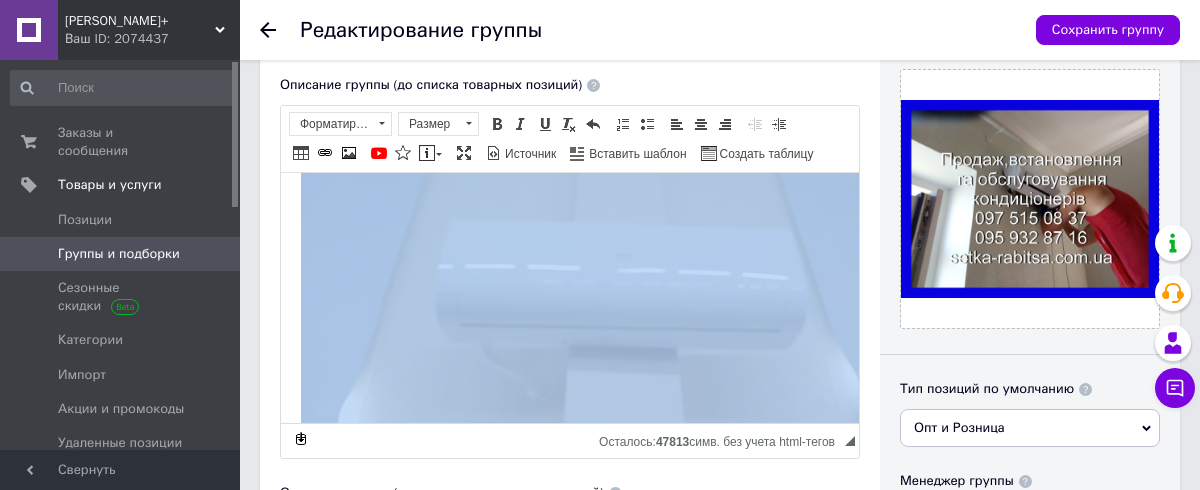click at bounding box center (621, 276) 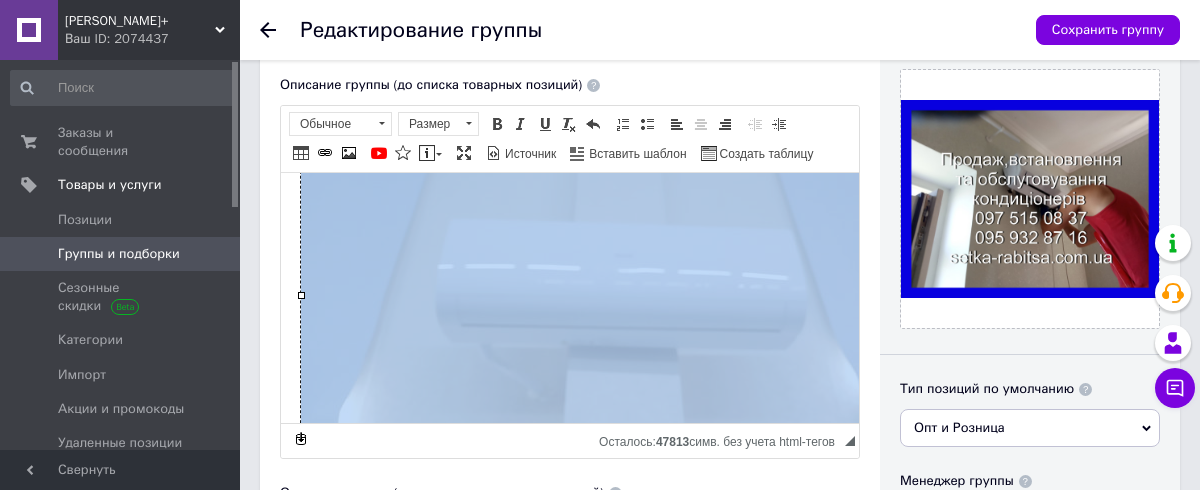 click at bounding box center [621, 276] 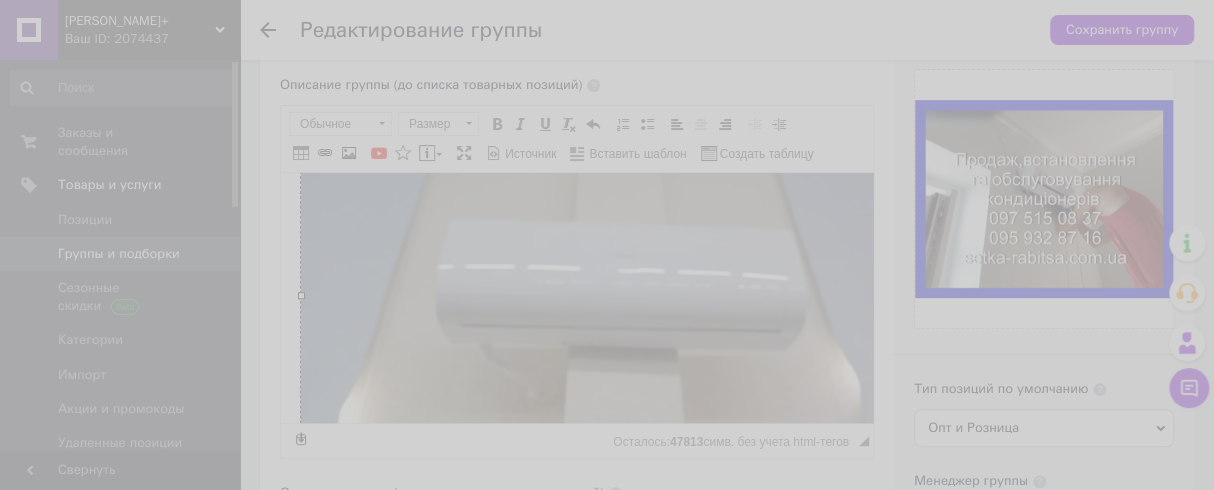 select 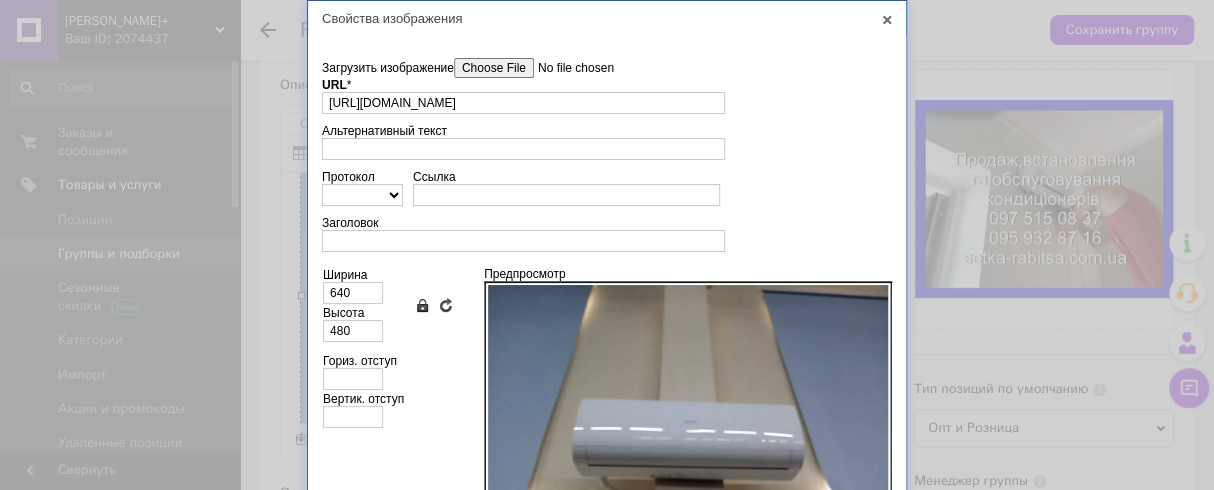 scroll, scrollTop: 0, scrollLeft: 180, axis: horizontal 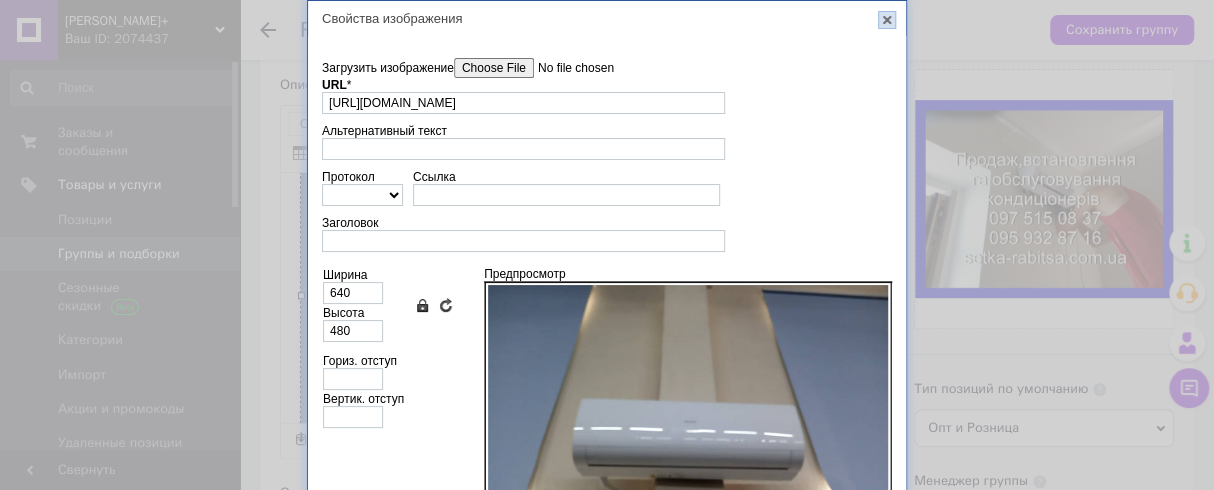 click on "X" at bounding box center (887, 20) 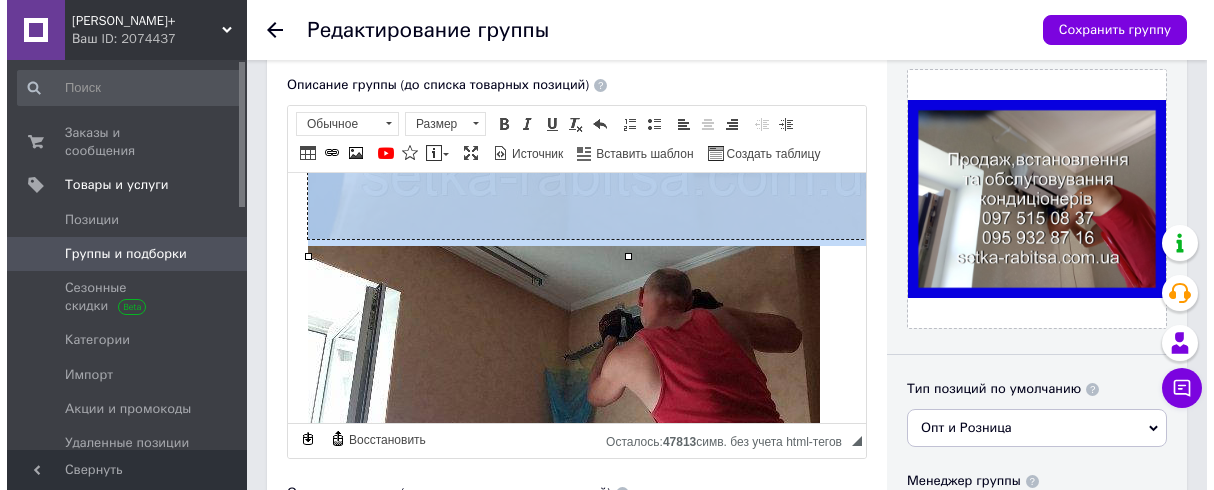 scroll, scrollTop: 4518, scrollLeft: 0, axis: vertical 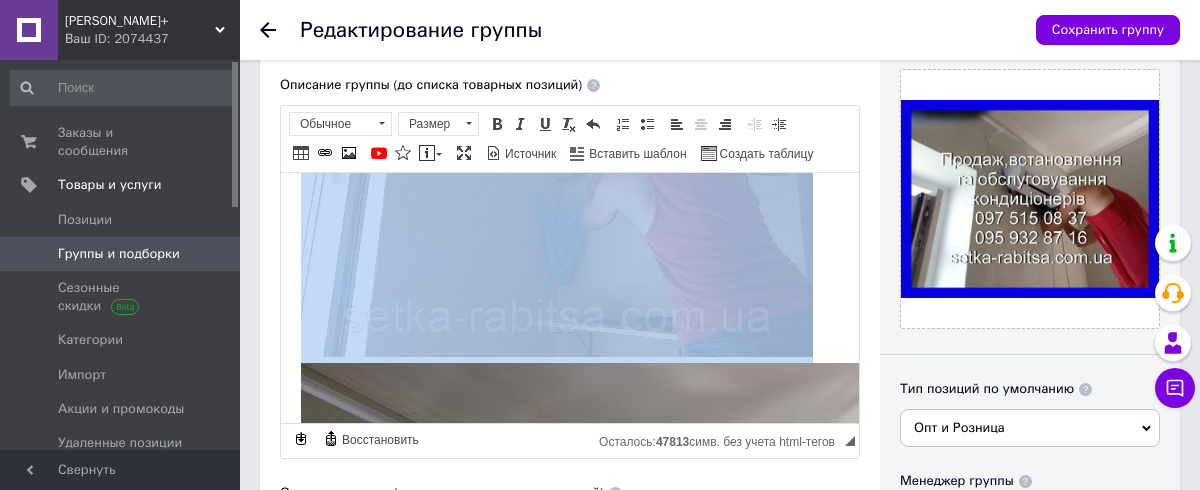 click at bounding box center [557, 212] 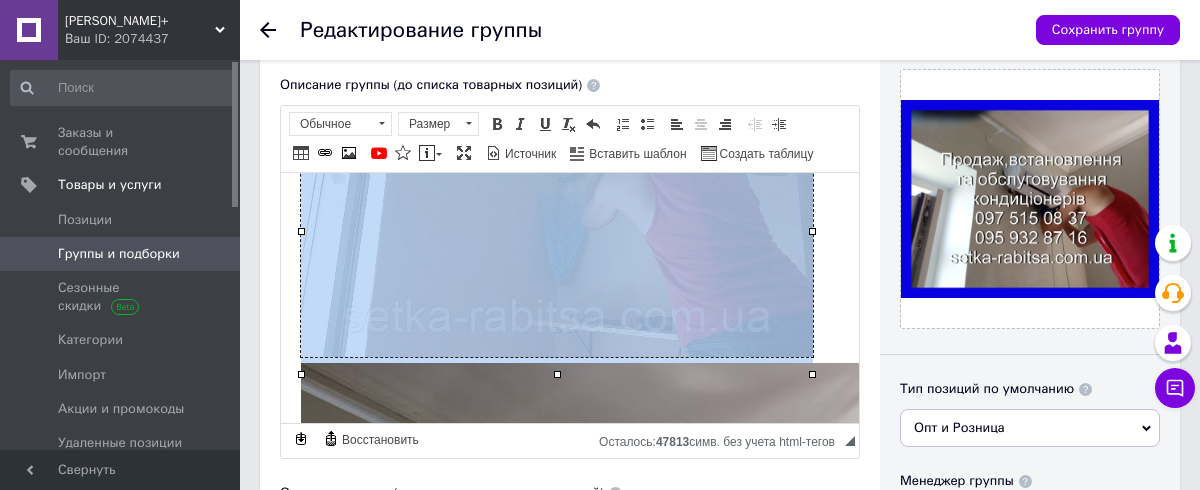 click at bounding box center [557, 212] 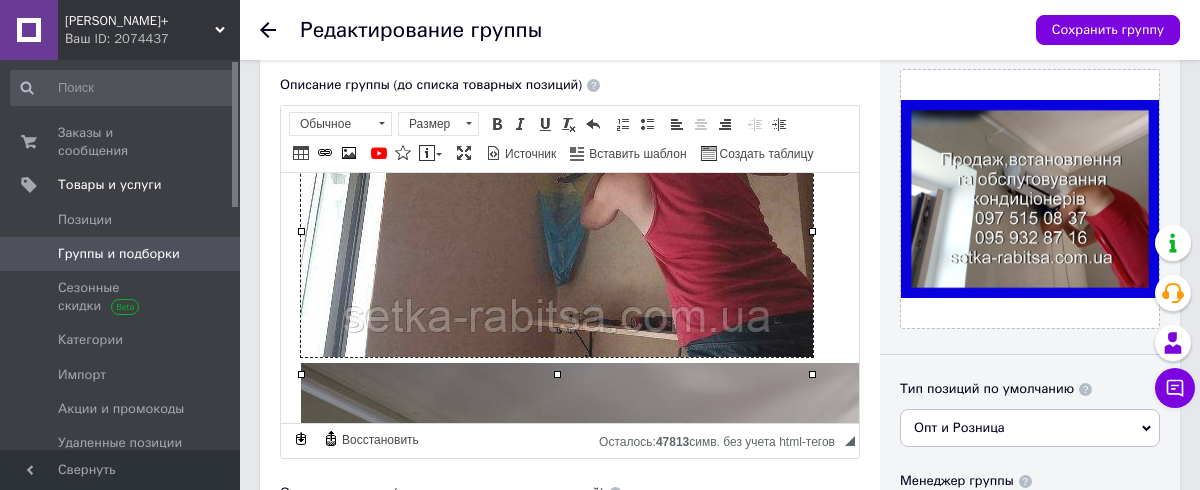 type 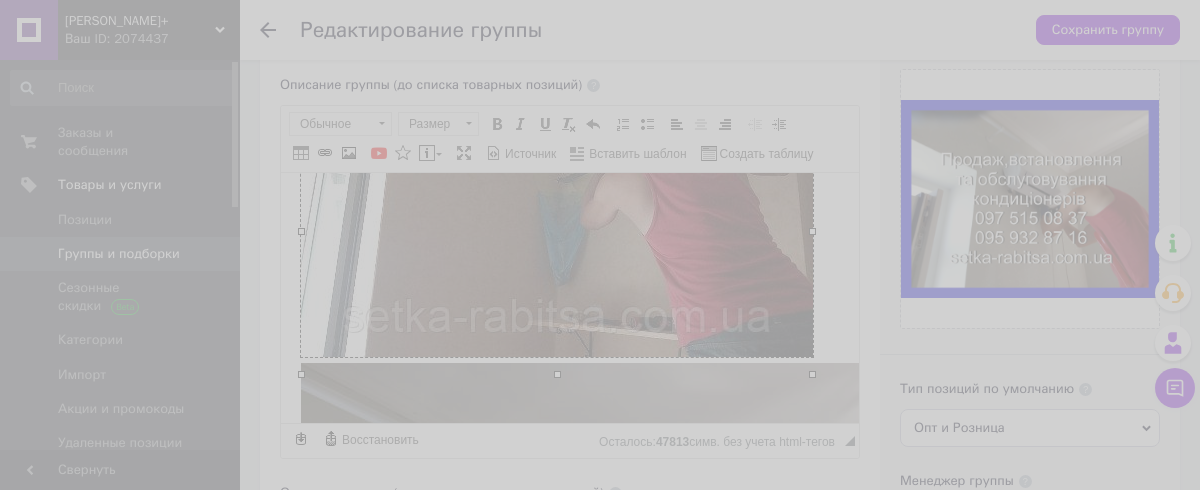 type on "[URL][DOMAIN_NAME]" 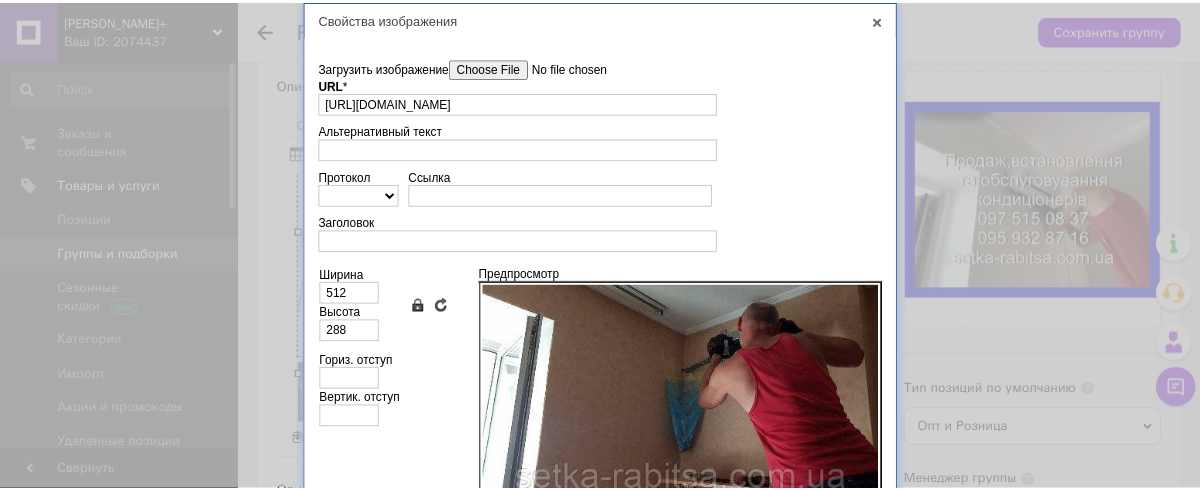 scroll, scrollTop: 0, scrollLeft: 0, axis: both 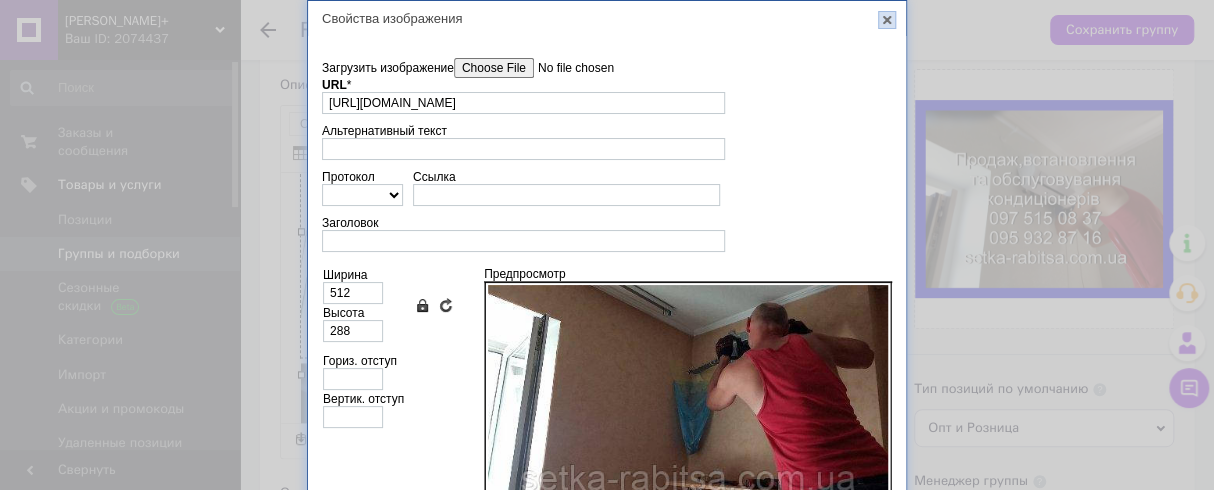 click on "X" at bounding box center (887, 20) 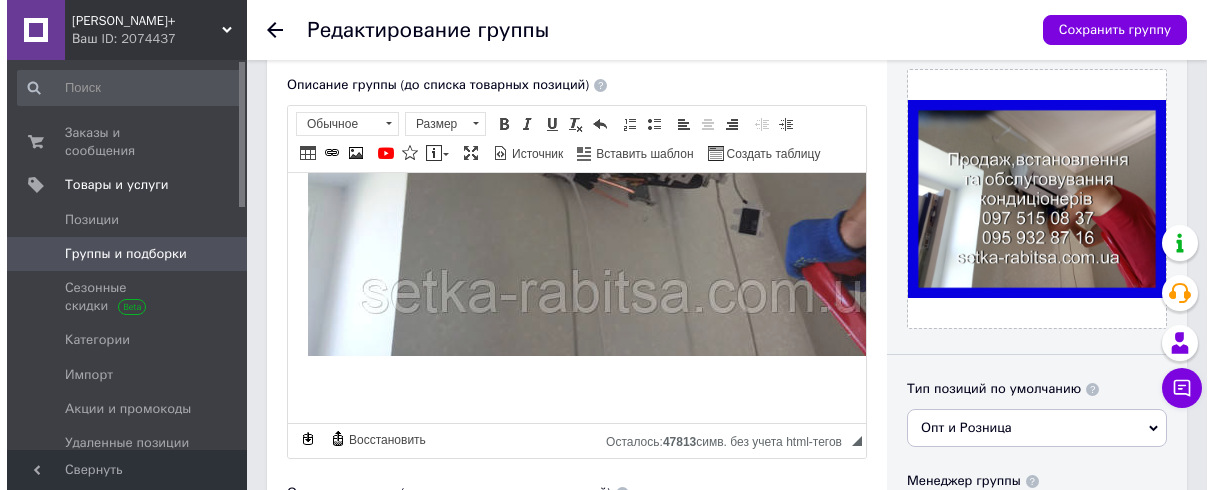 scroll, scrollTop: 4972, scrollLeft: 0, axis: vertical 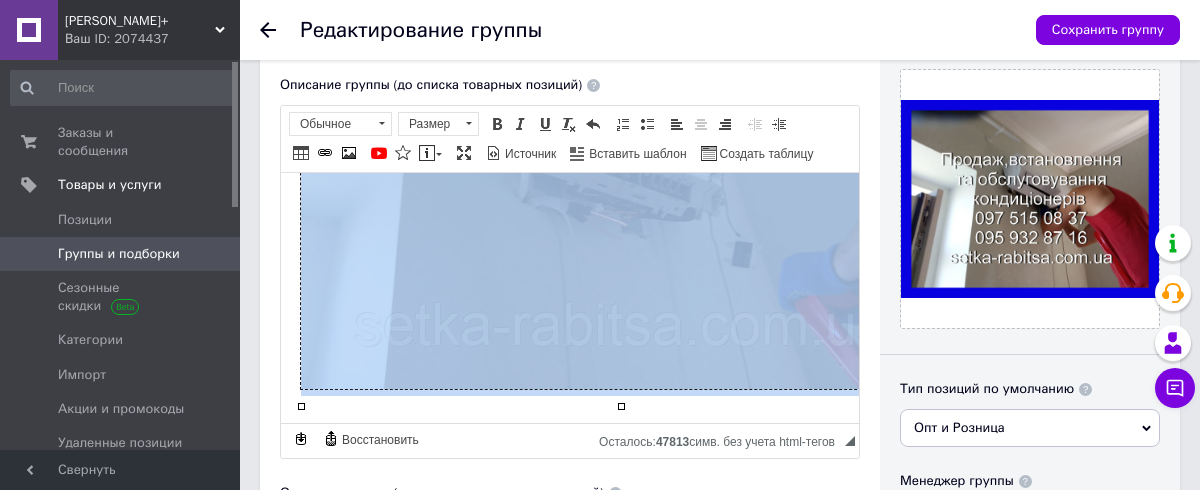 click at bounding box center [621, 148] 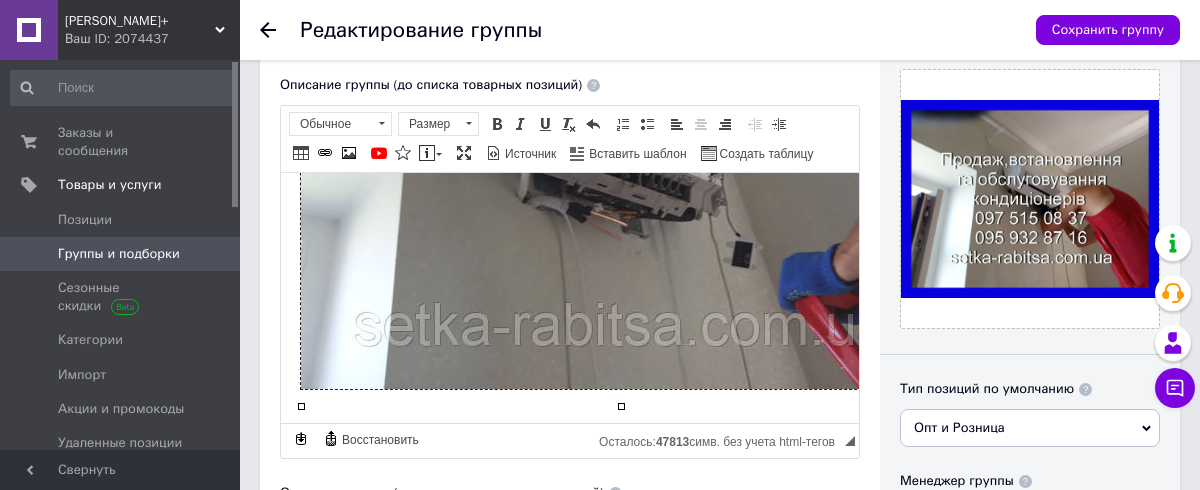 type 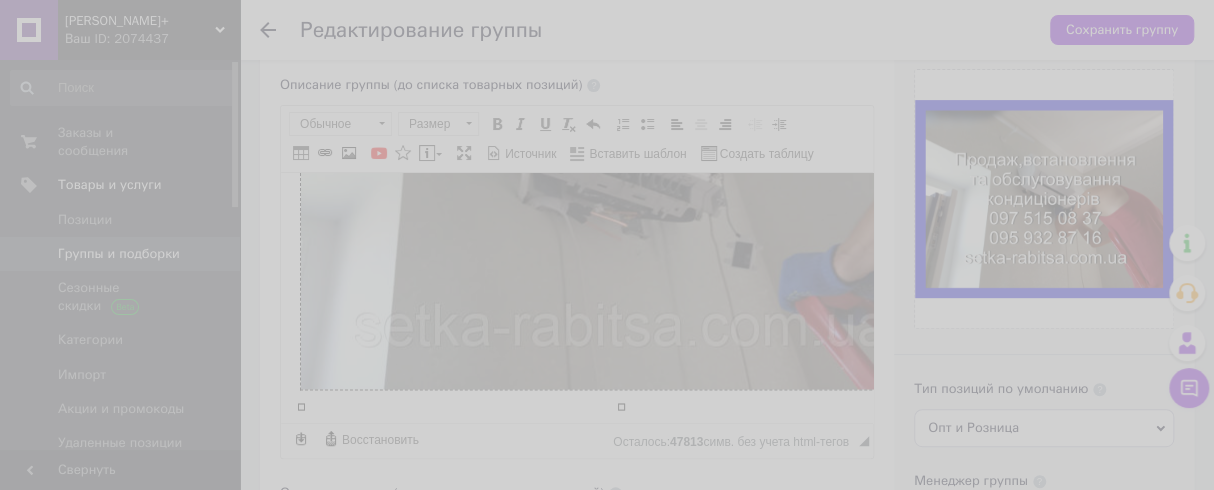 type on "[URL][DOMAIN_NAME]" 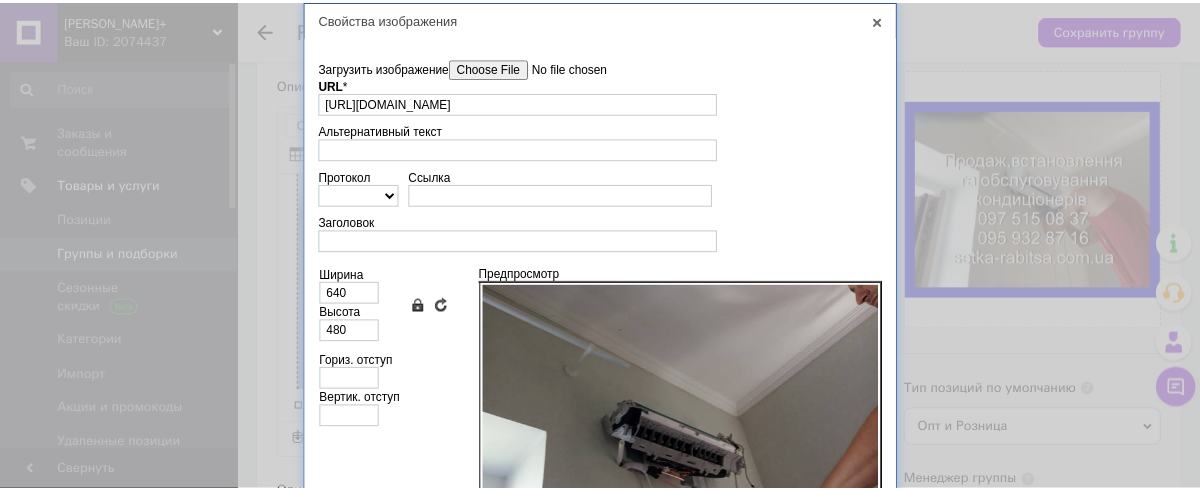 scroll, scrollTop: 0, scrollLeft: 0, axis: both 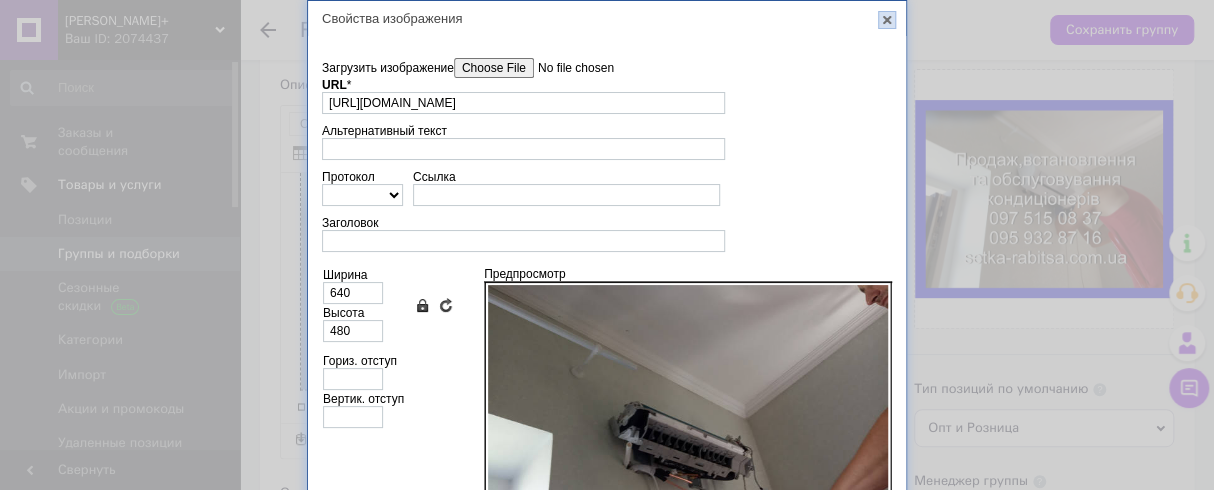 click on "X" at bounding box center [887, 20] 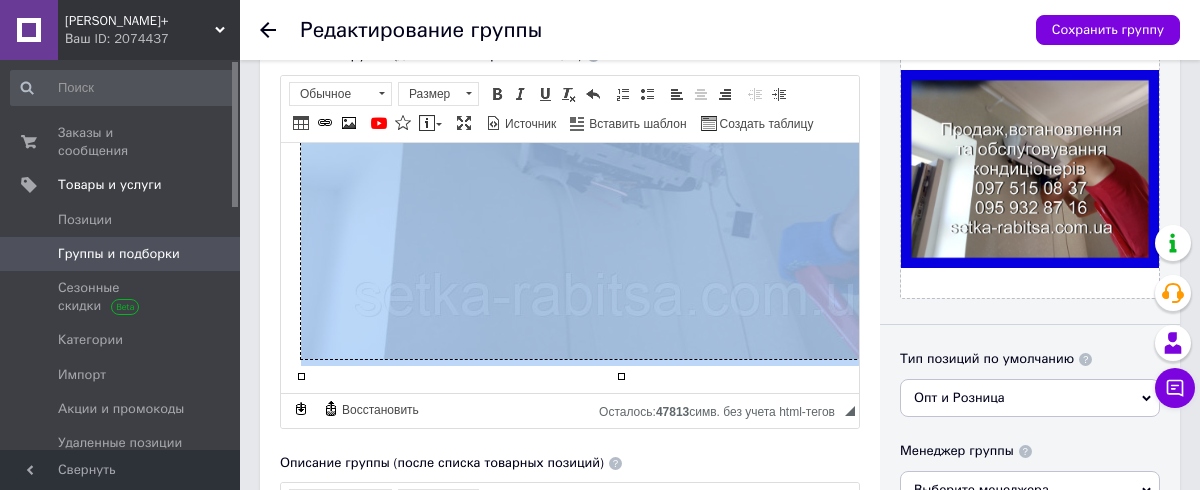 scroll, scrollTop: 272, scrollLeft: 0, axis: vertical 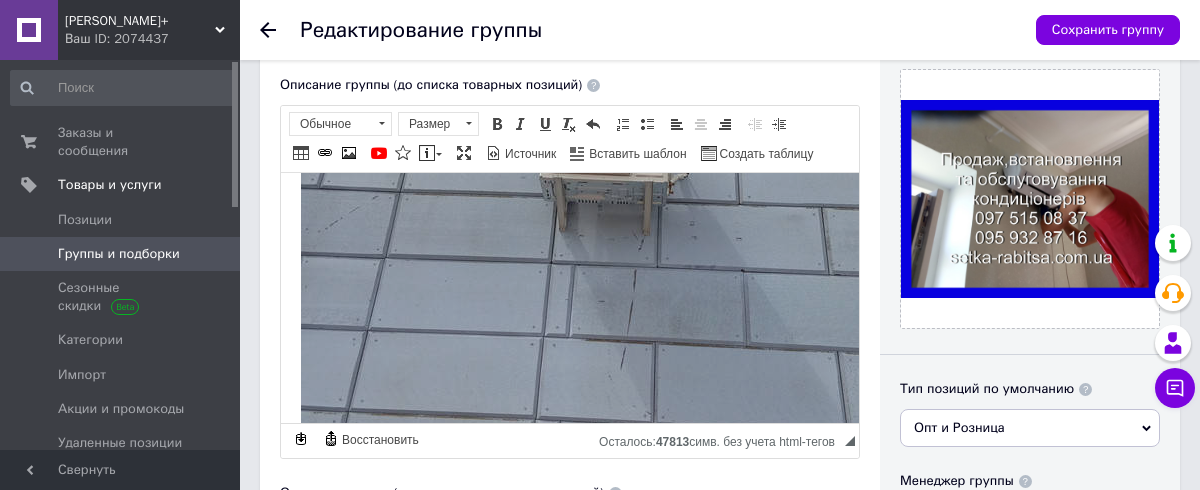 click at bounding box center (621, 205) 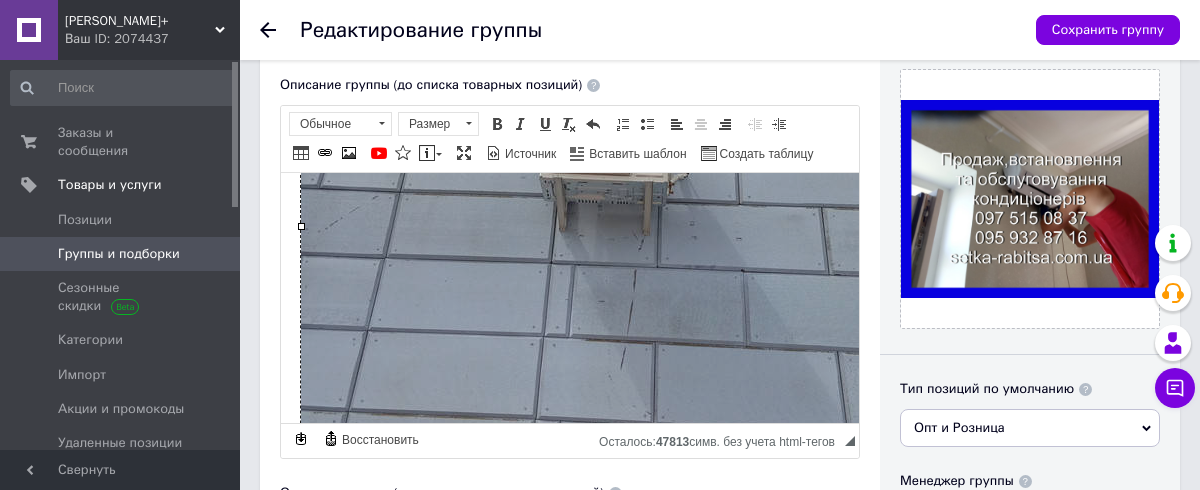 click at bounding box center (621, 205) 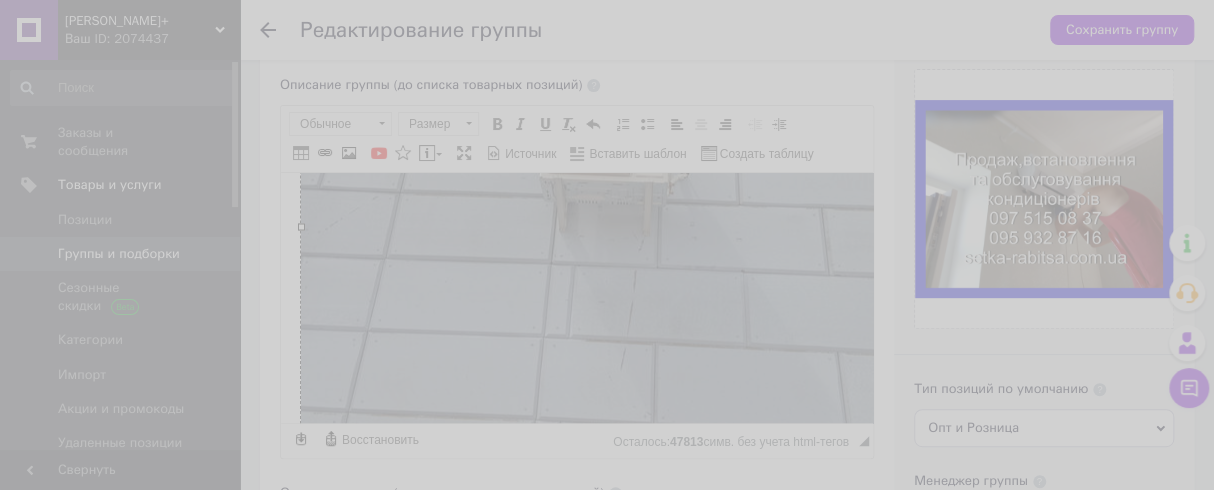 type on "[URL][DOMAIN_NAME]" 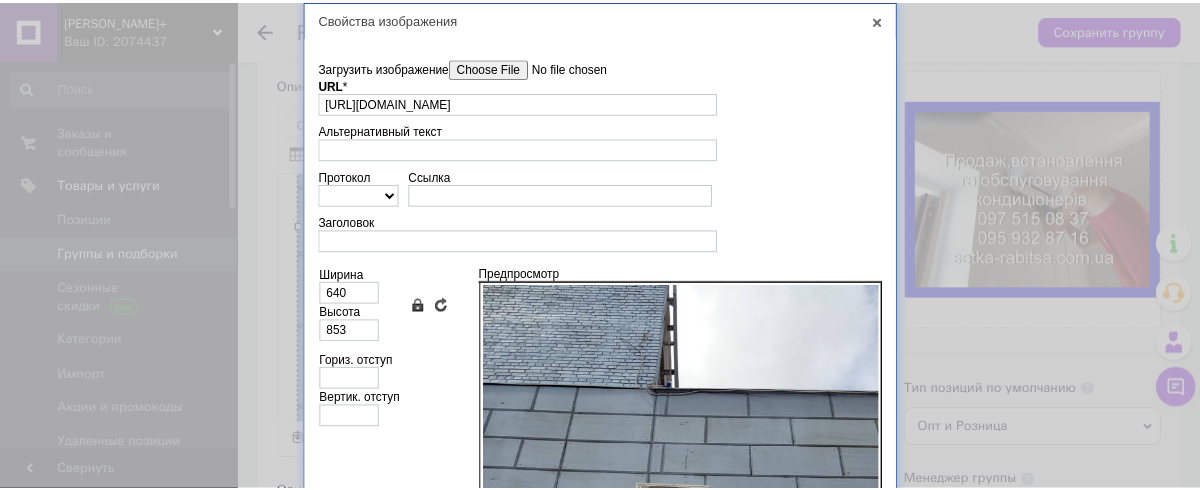 scroll, scrollTop: 0, scrollLeft: 0, axis: both 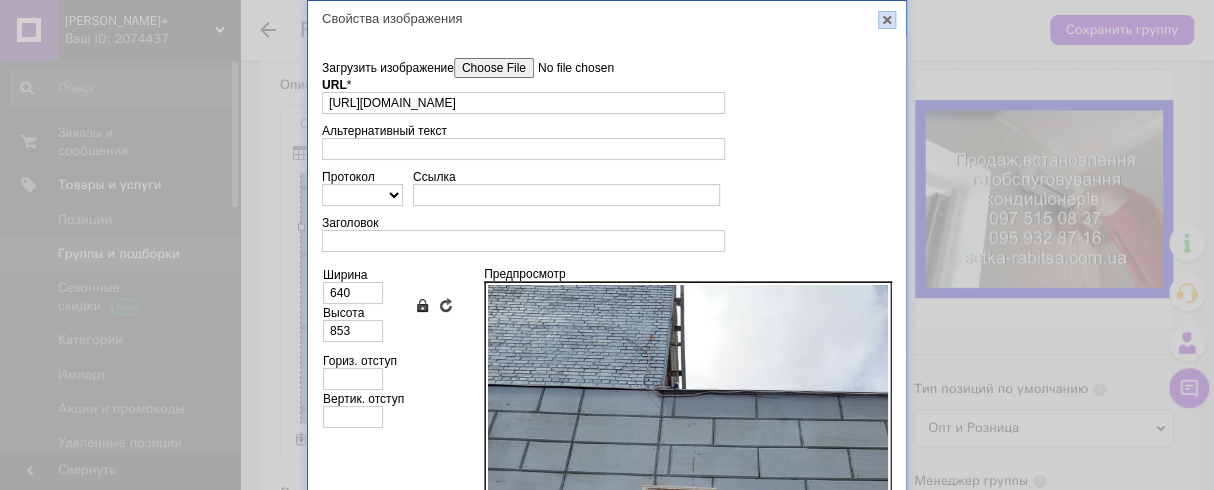 click on "X" at bounding box center (887, 20) 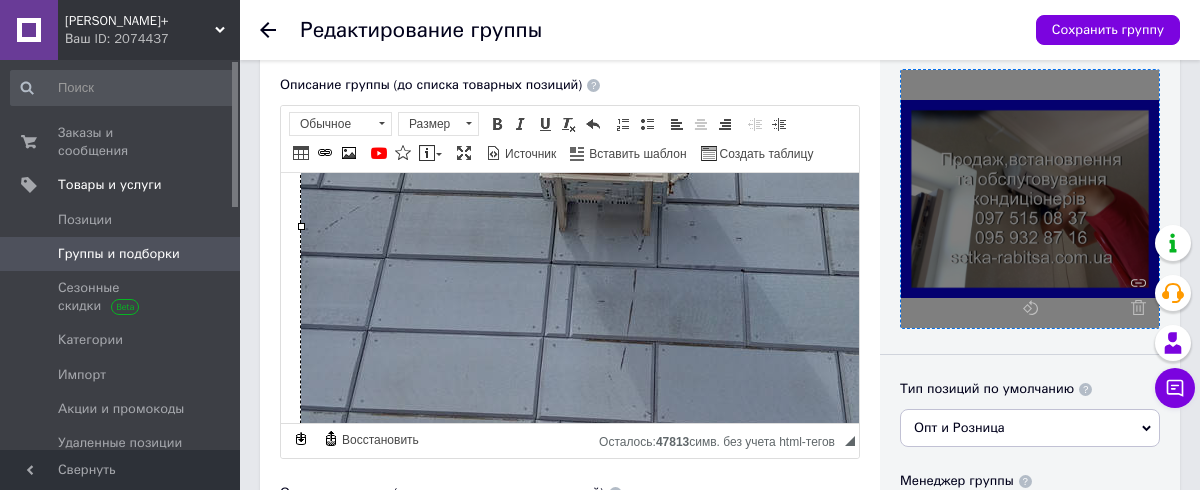 click at bounding box center (1030, 199) 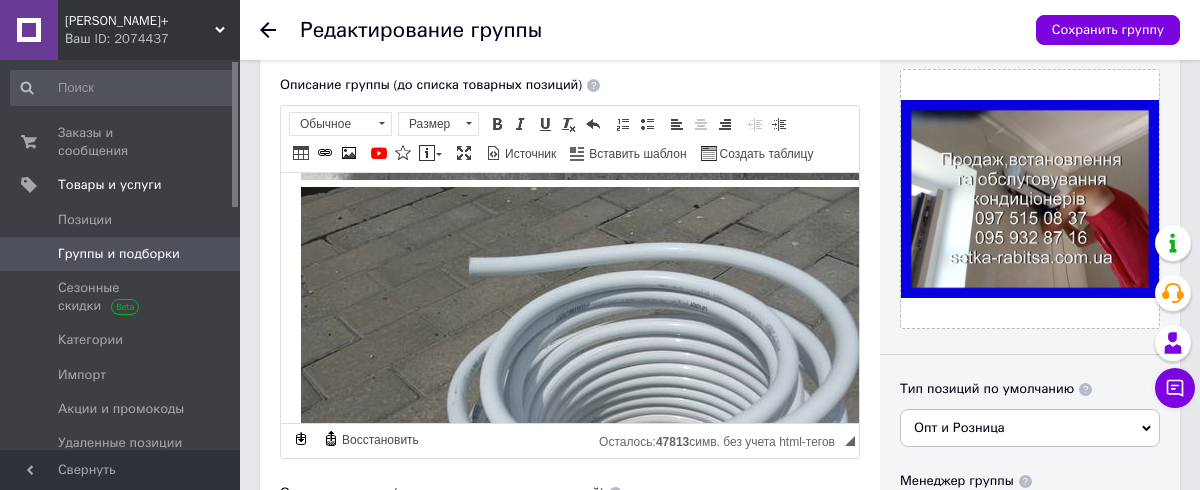 scroll, scrollTop: 3245, scrollLeft: 0, axis: vertical 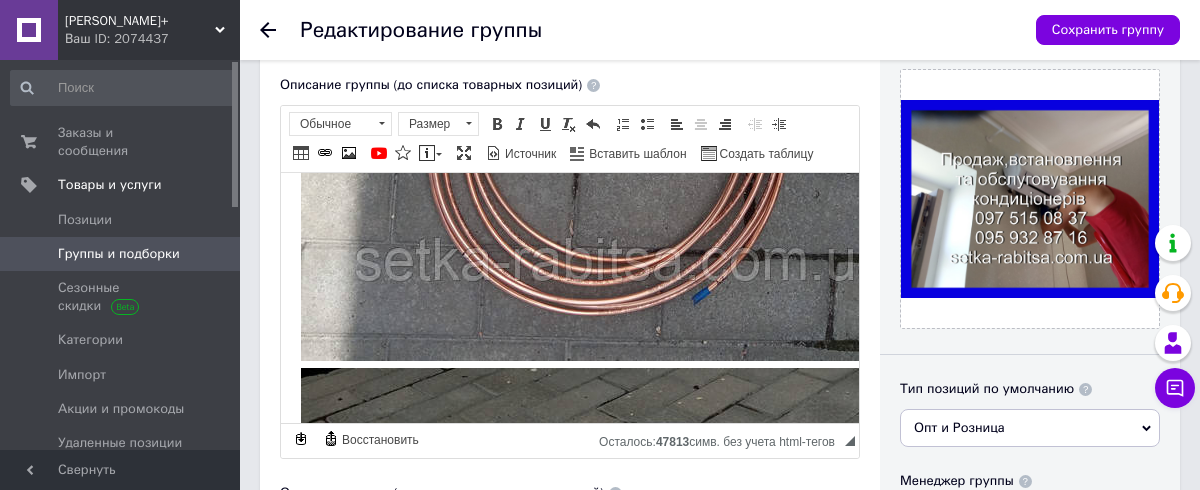 click 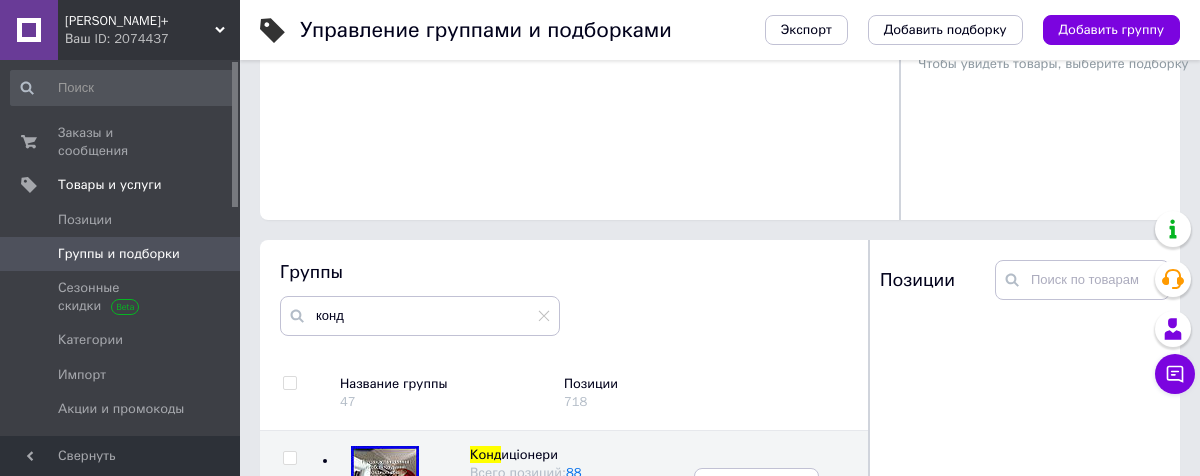 scroll, scrollTop: 747, scrollLeft: 0, axis: vertical 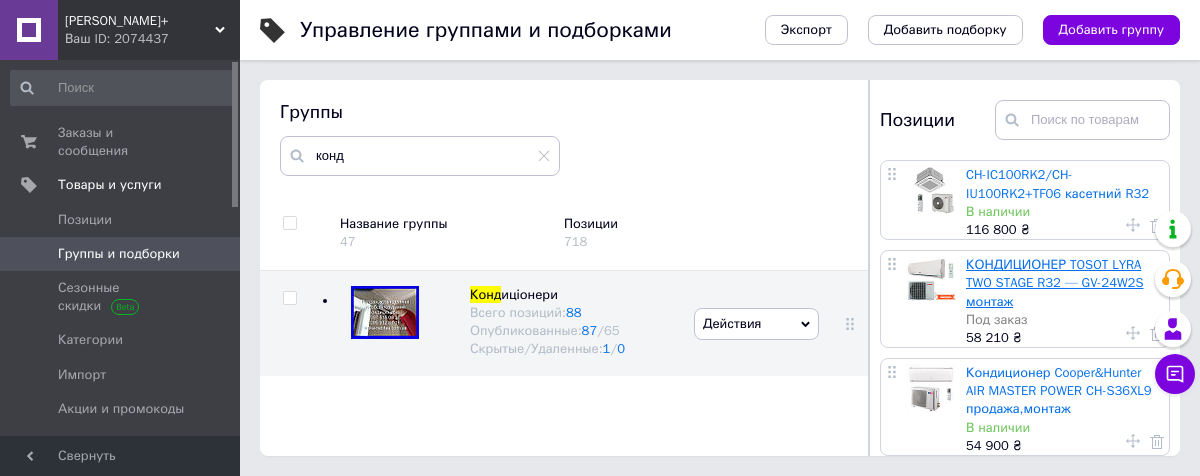 click on "КОНДИЦИОНЕР TOSOT  LYRA TWO STAGE R32 — GV-24W2S монтаж" at bounding box center (1054, 282) 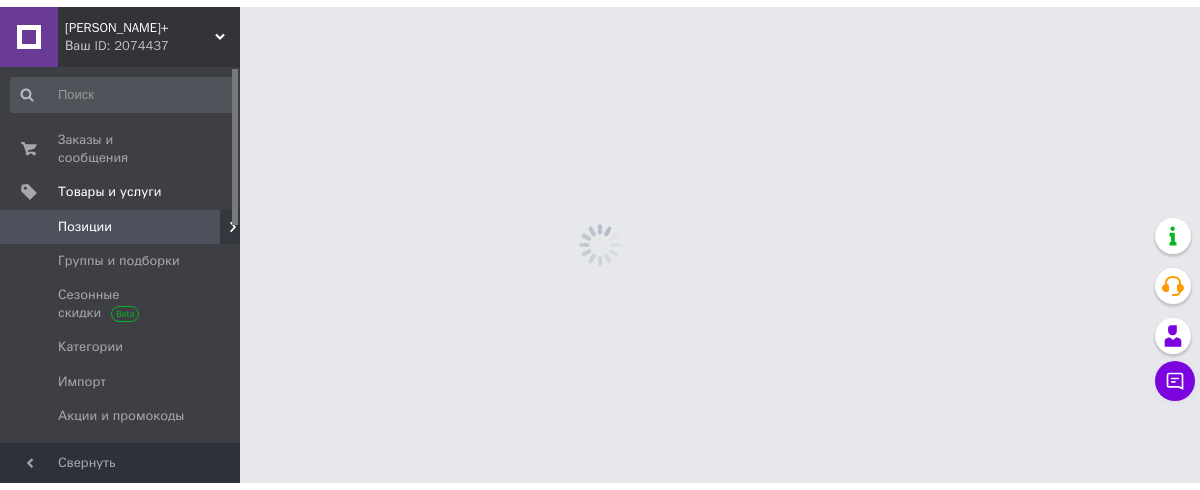 scroll, scrollTop: 0, scrollLeft: 0, axis: both 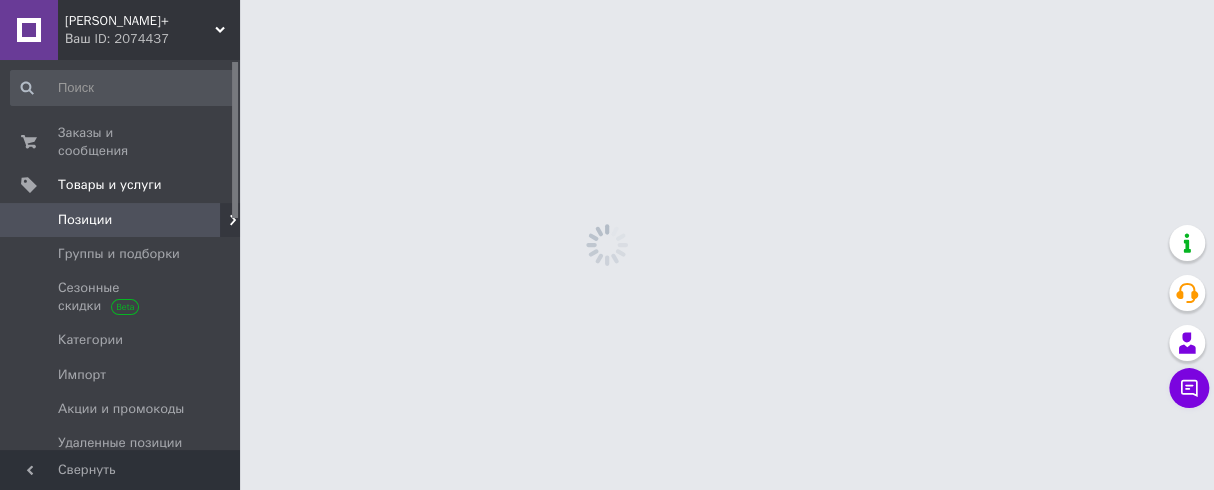 click on "Сітка Клімат+ Ваш ID: 2074437 Сайт Сітка Клімат+ Кабинет покупателя Проверить состояние системы Страница на портале Справка Выйти Заказы и сообщения 0 0 Товары и услуги Позиции Группы и подборки Сезонные скидки Категории Импорт Акции и промокоды Удаленные позиции Восстановление позиций Характеристики Уведомления 7 64 Показатели работы компании Панель управления Отзывы Клиенты Каталог ProSale Аналитика Инструменты вебмастера и SEO Управление сайтом Кошелек компании Маркет Настройки Тарифы и счета Prom микс 1 000" at bounding box center (607, 0) 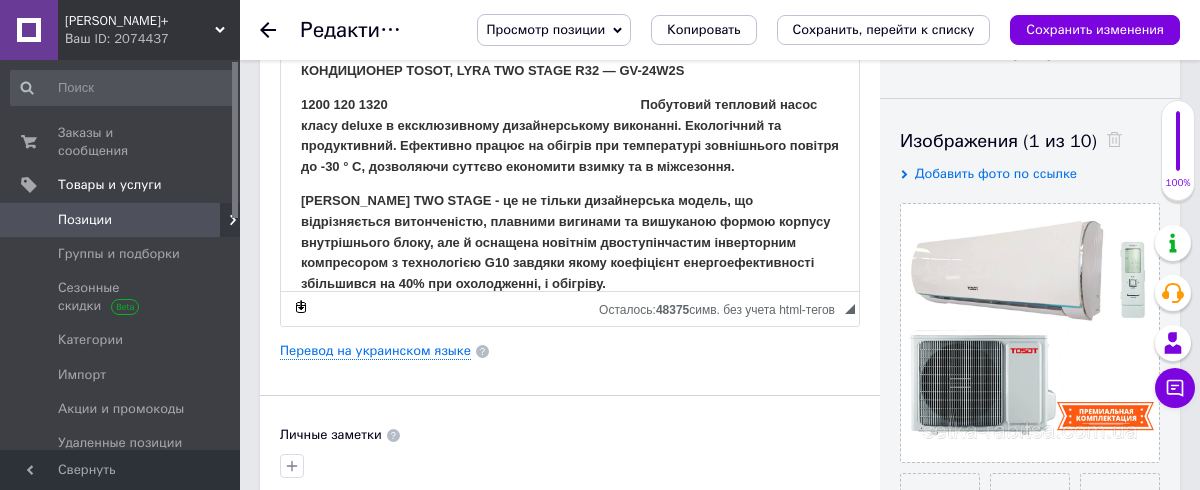 scroll, scrollTop: 90, scrollLeft: 0, axis: vertical 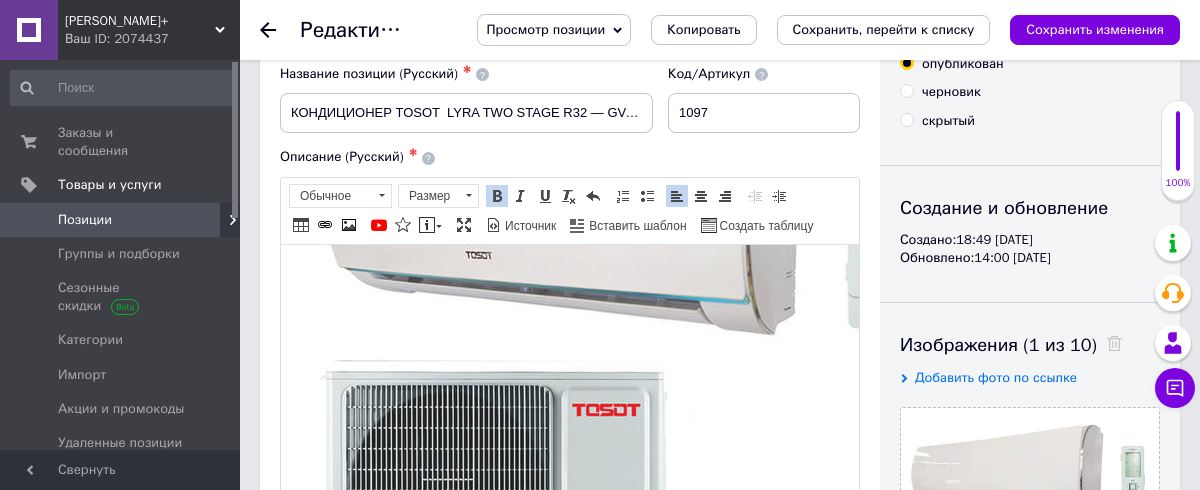 click at bounding box center [621, 365] 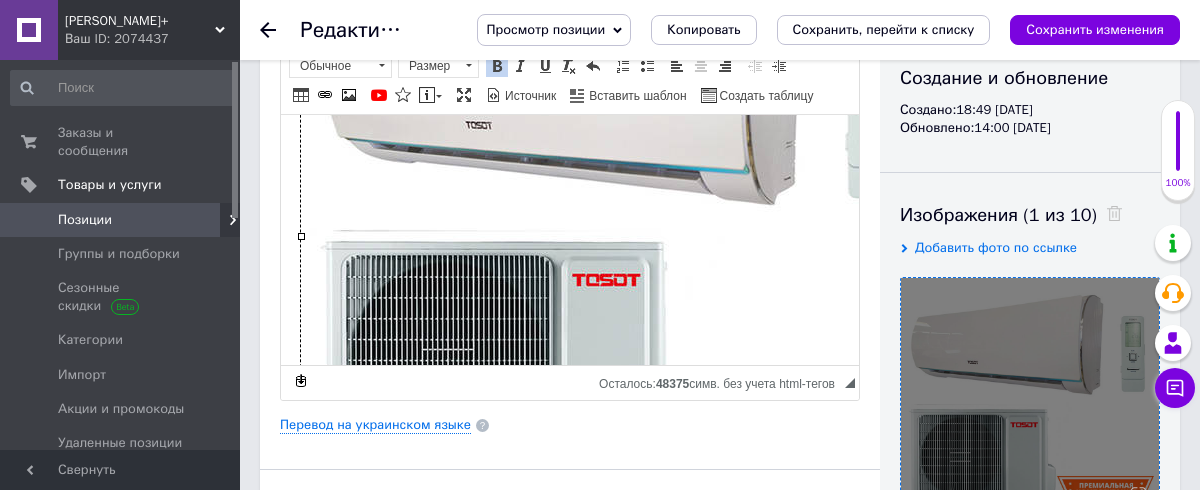 scroll, scrollTop: 0, scrollLeft: 0, axis: both 